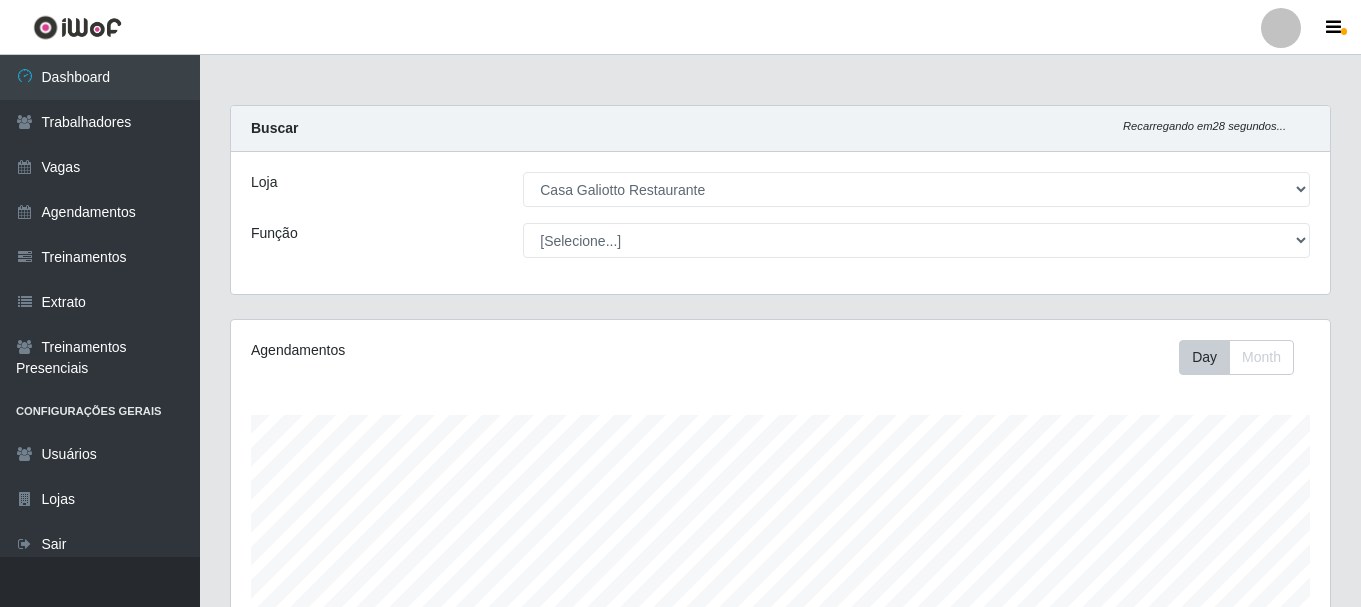 select on "279" 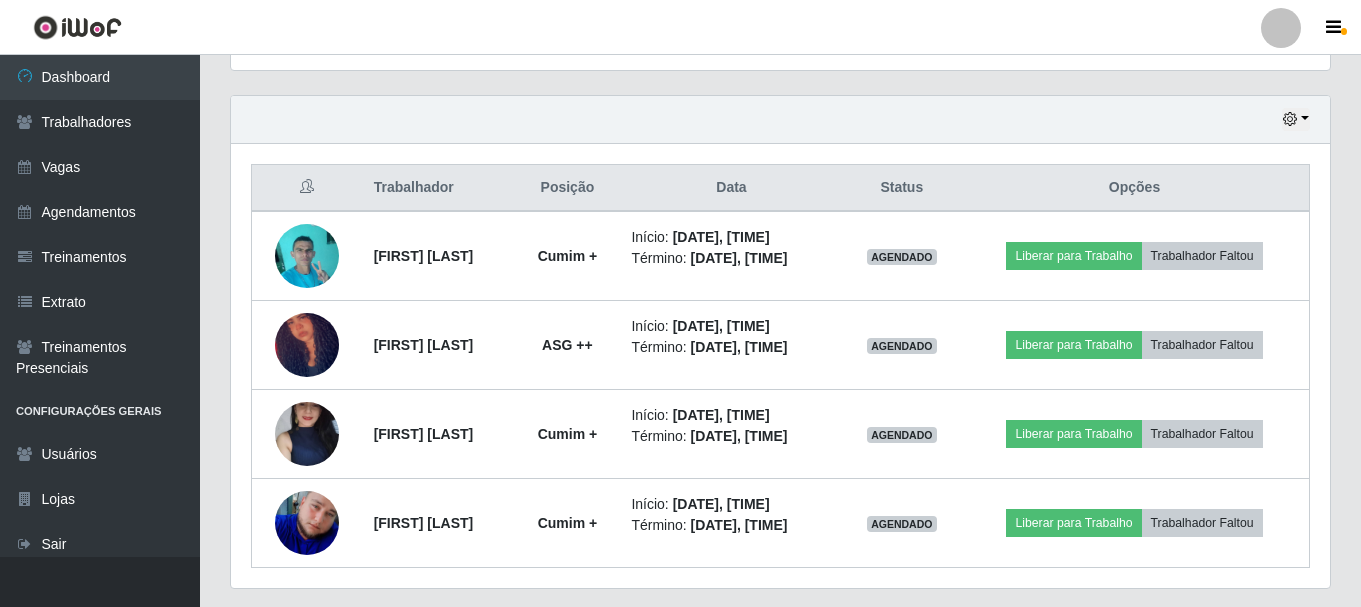scroll, scrollTop: 999585, scrollLeft: 998901, axis: both 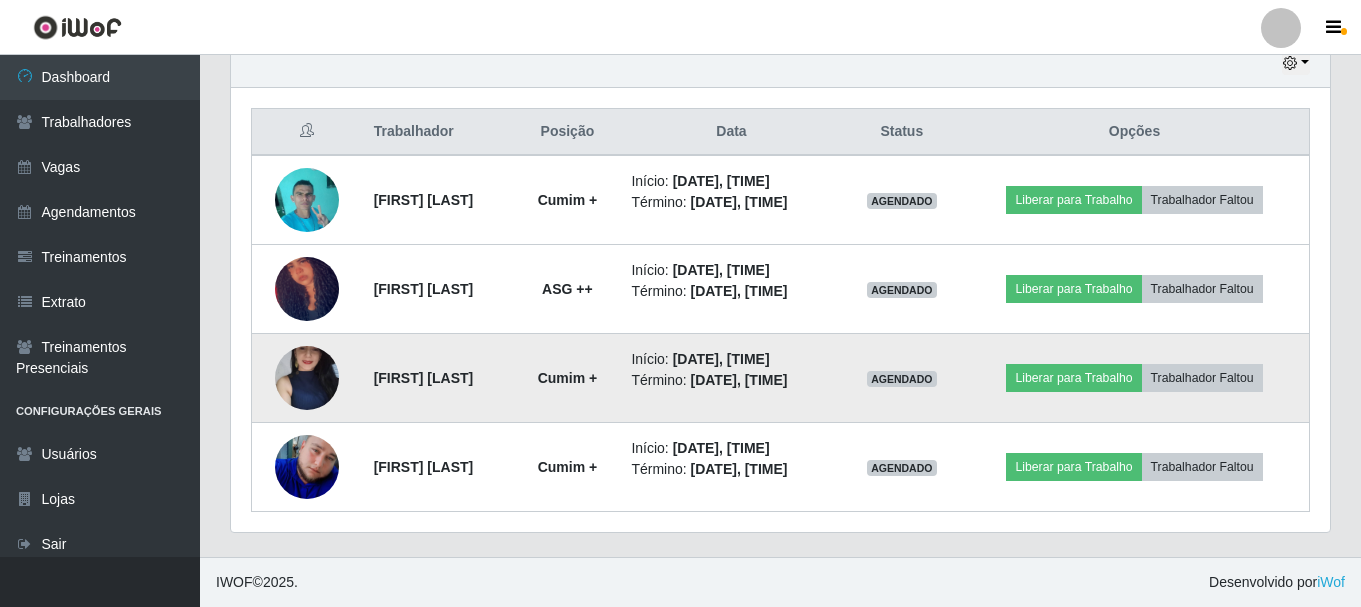click at bounding box center (307, 378) 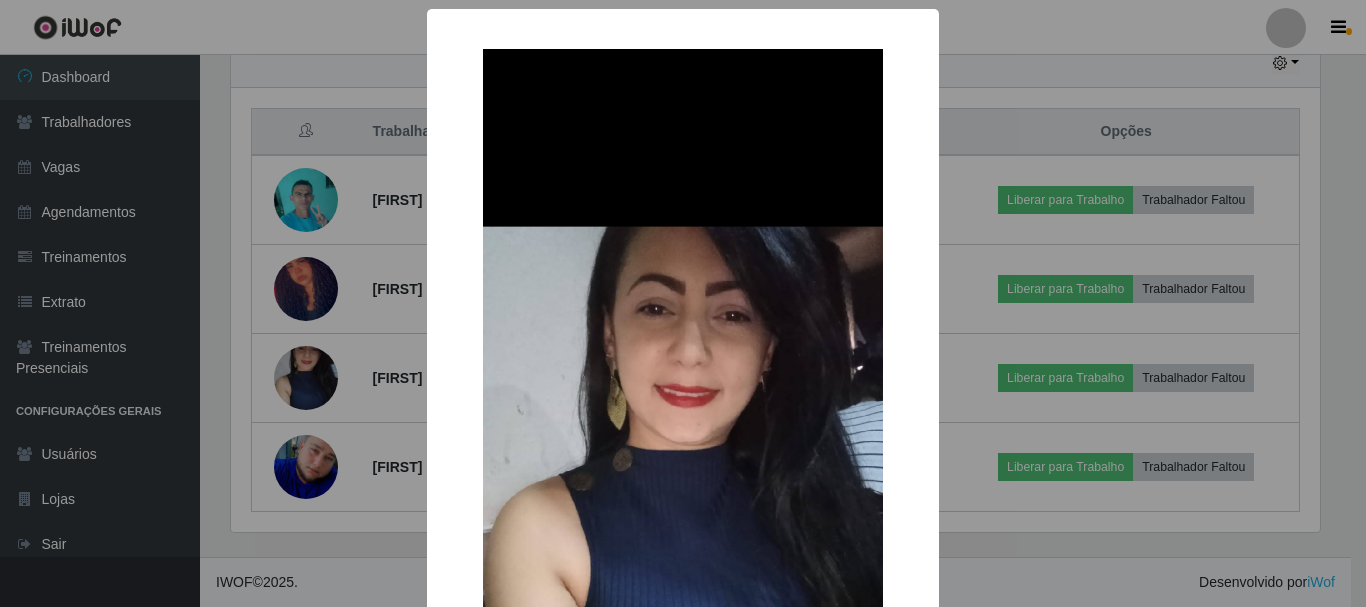 click on "× OK Cancel" at bounding box center [683, 303] 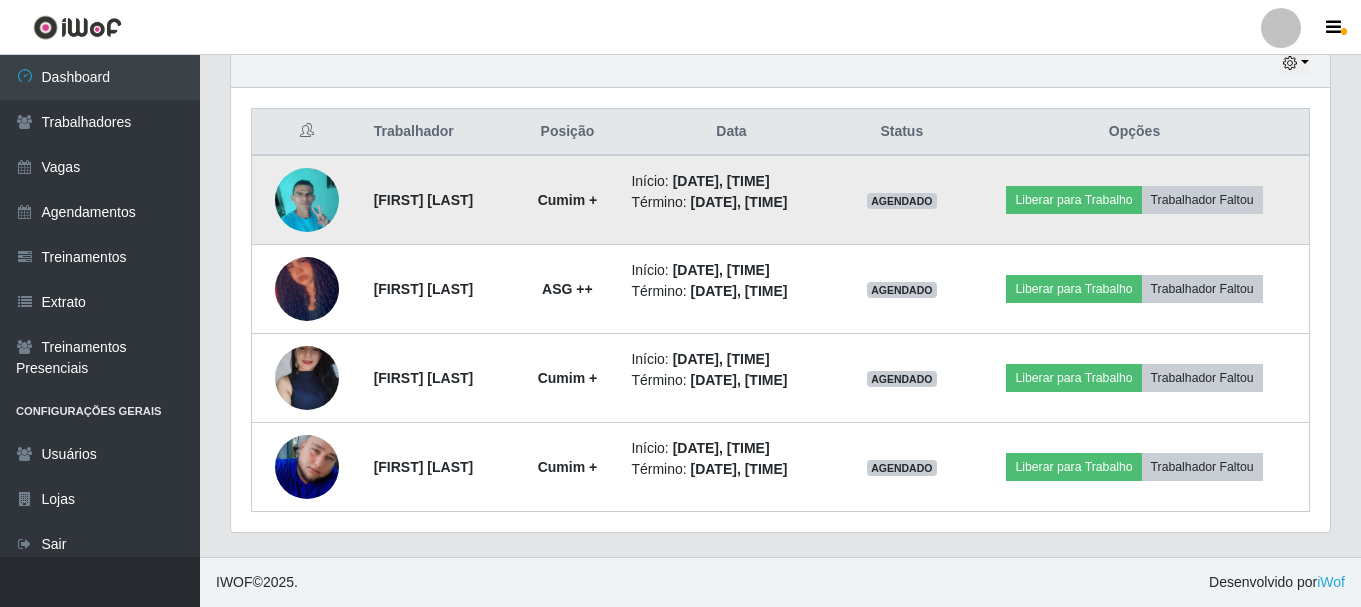 scroll, scrollTop: 999585, scrollLeft: 998901, axis: both 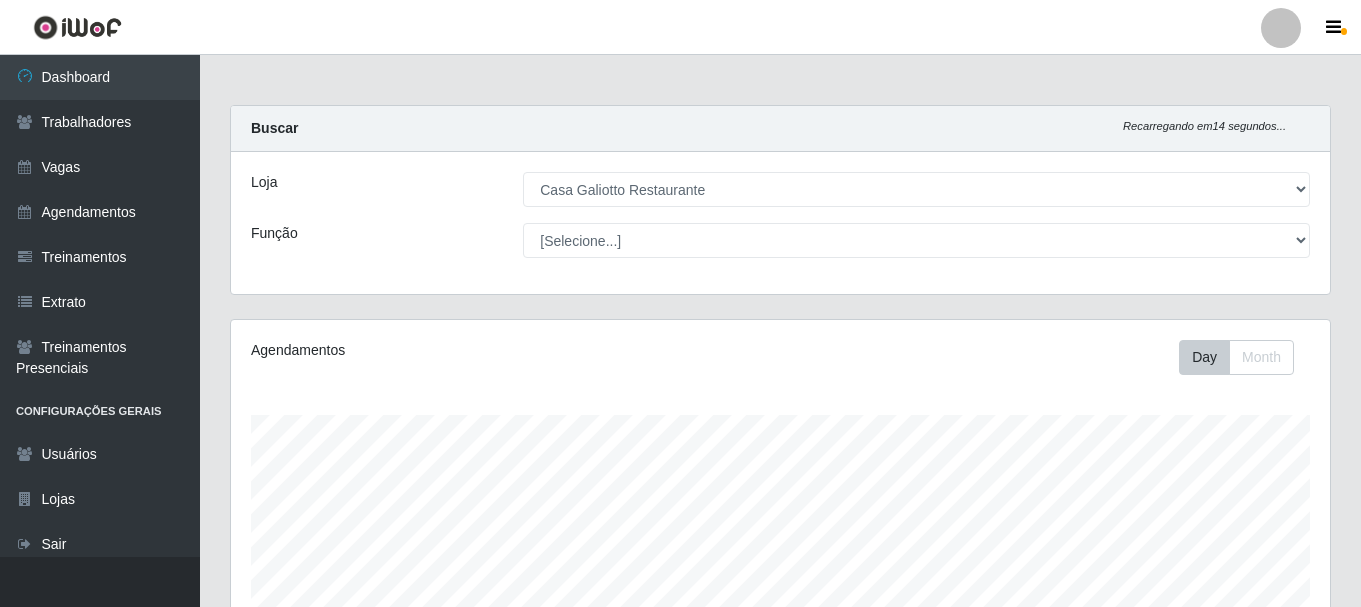 drag, startPoint x: 802, startPoint y: 147, endPoint x: 794, endPoint y: 135, distance: 14.422205 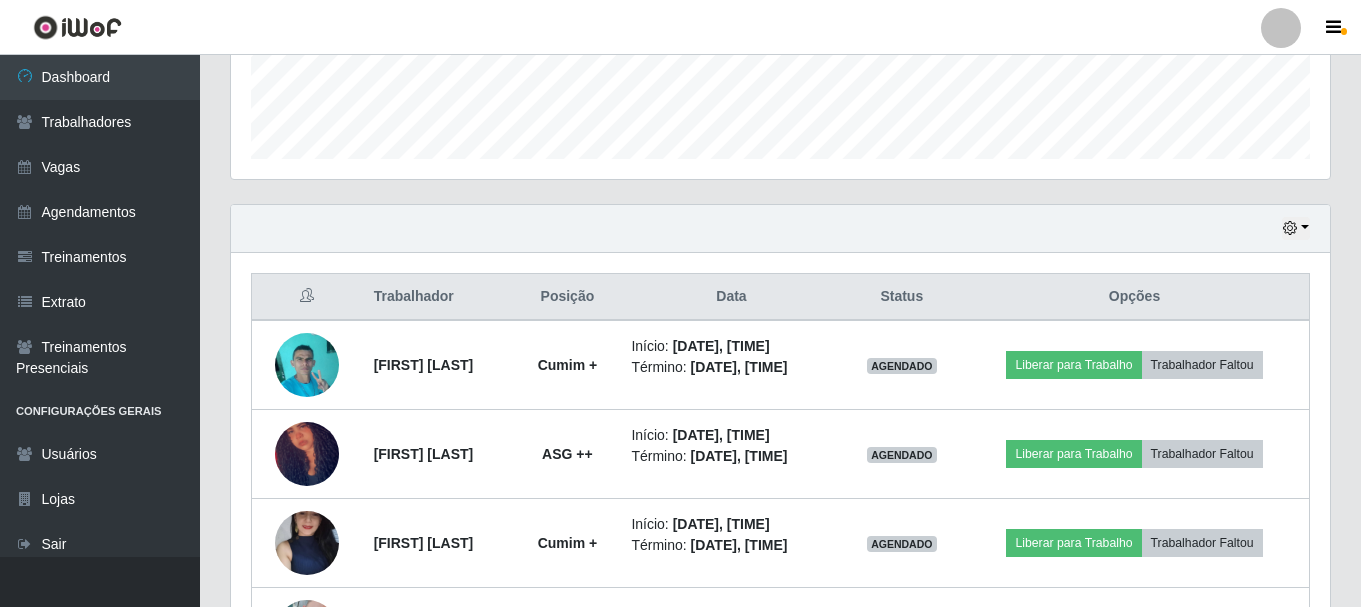 scroll, scrollTop: 700, scrollLeft: 0, axis: vertical 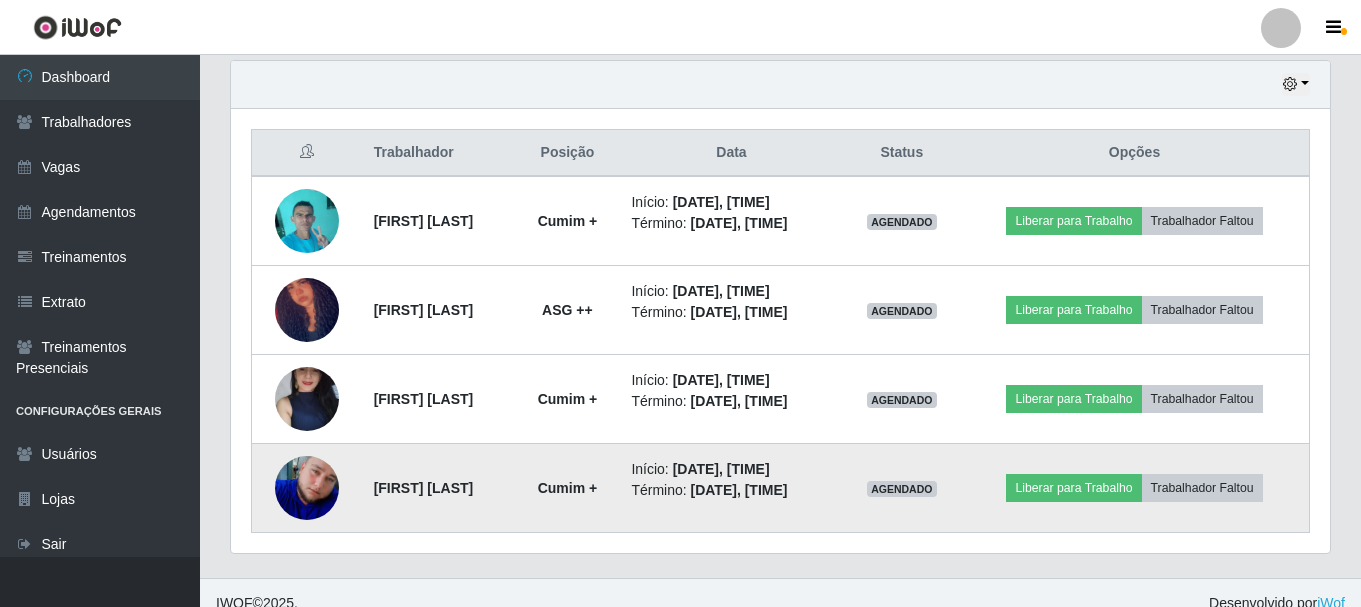 click at bounding box center (307, 488) 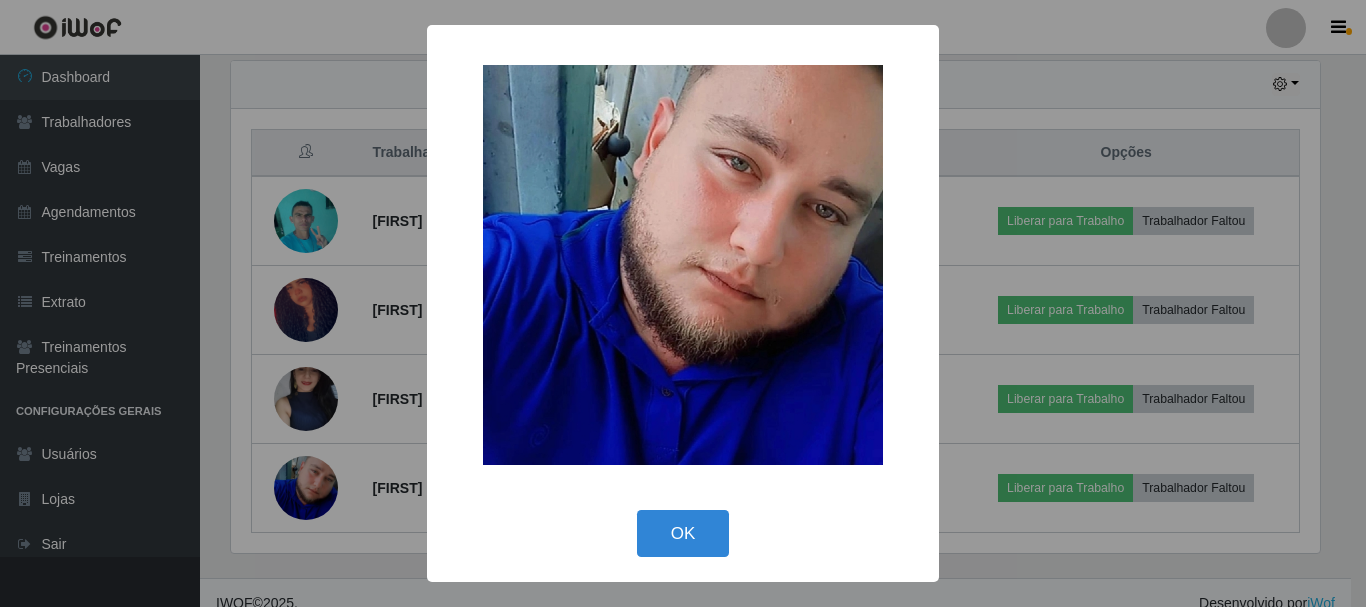click on "× OK Cancel" at bounding box center [683, 303] 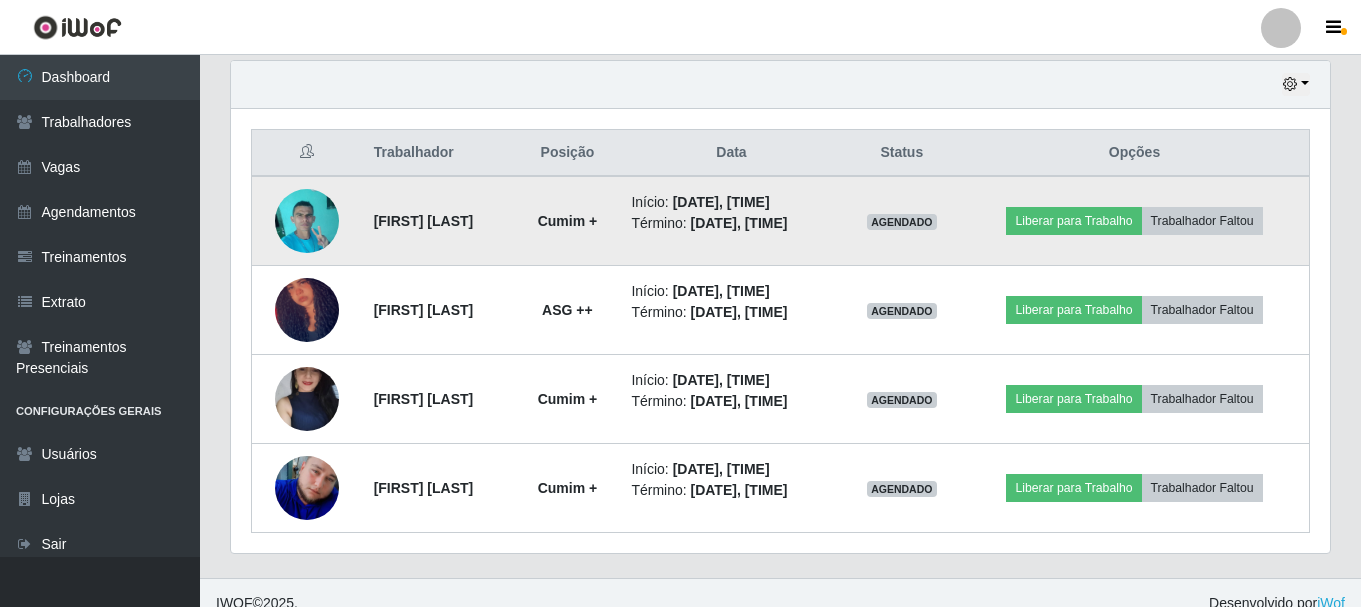scroll, scrollTop: 999585, scrollLeft: 998901, axis: both 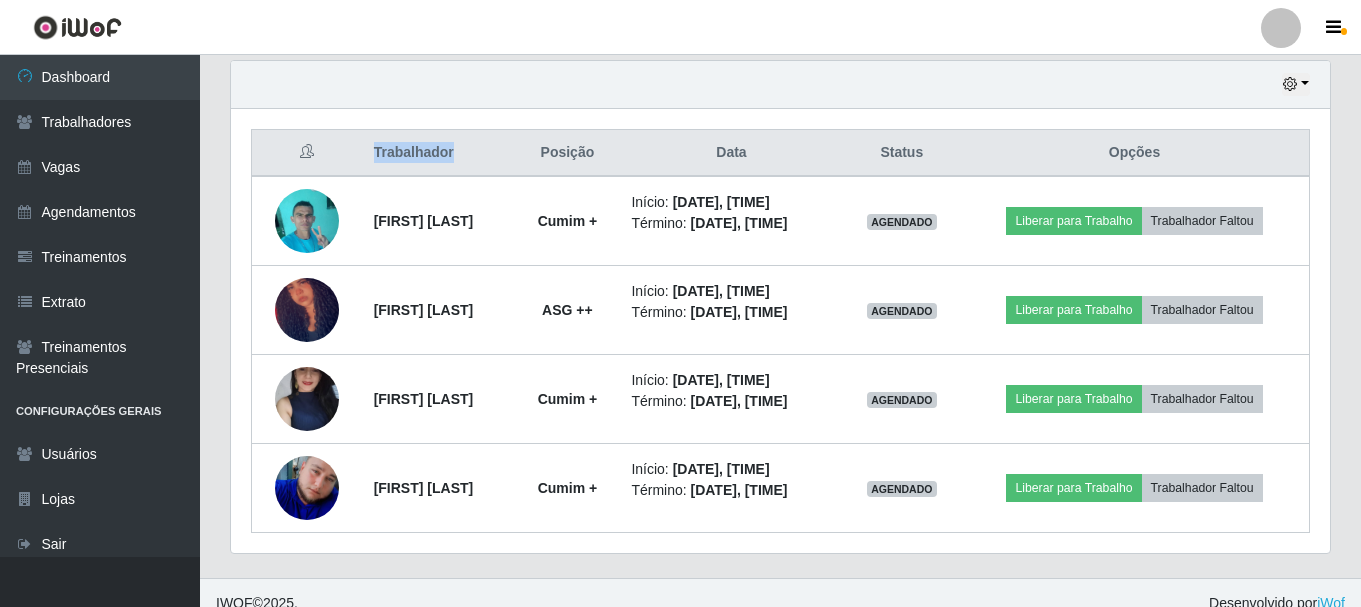 drag, startPoint x: 365, startPoint y: 158, endPoint x: 455, endPoint y: 156, distance: 90.02222 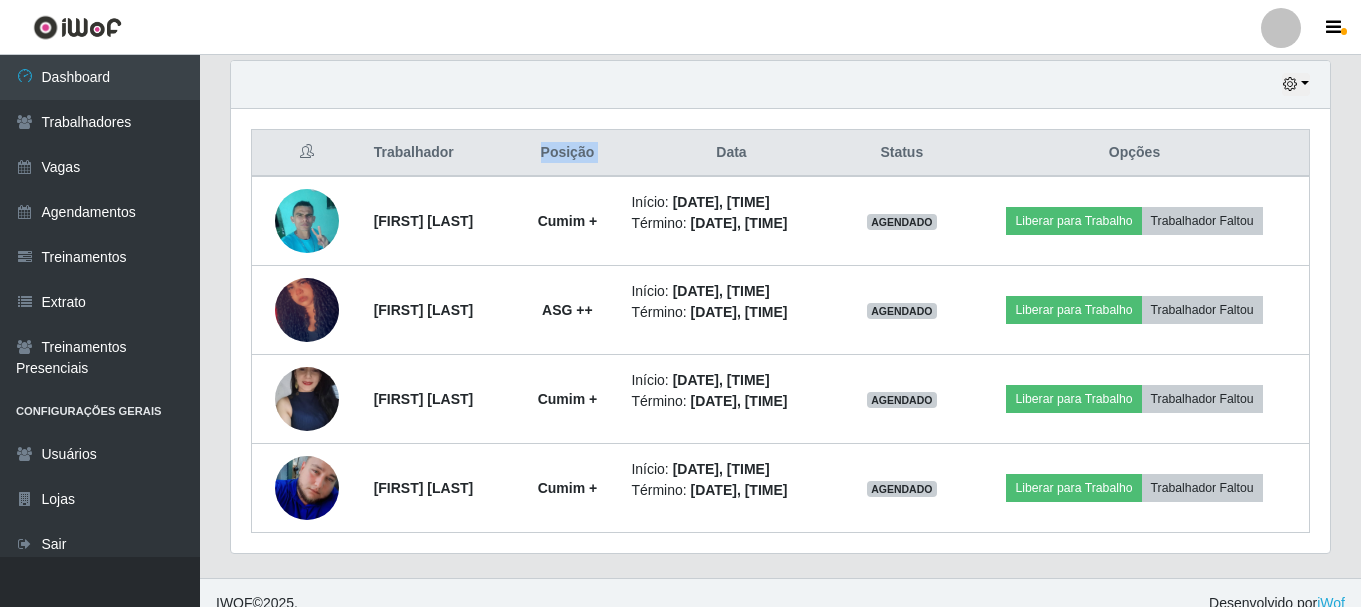 drag, startPoint x: 577, startPoint y: 158, endPoint x: 798, endPoint y: 154, distance: 221.0362 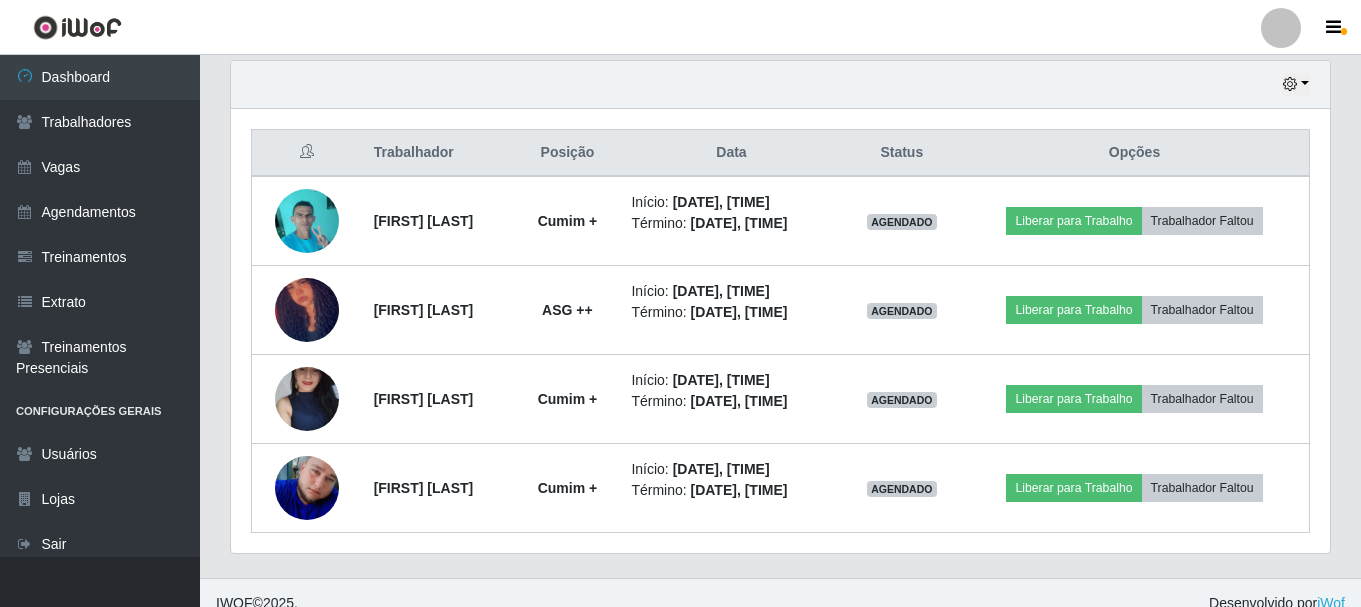click on "Status" at bounding box center [902, 153] 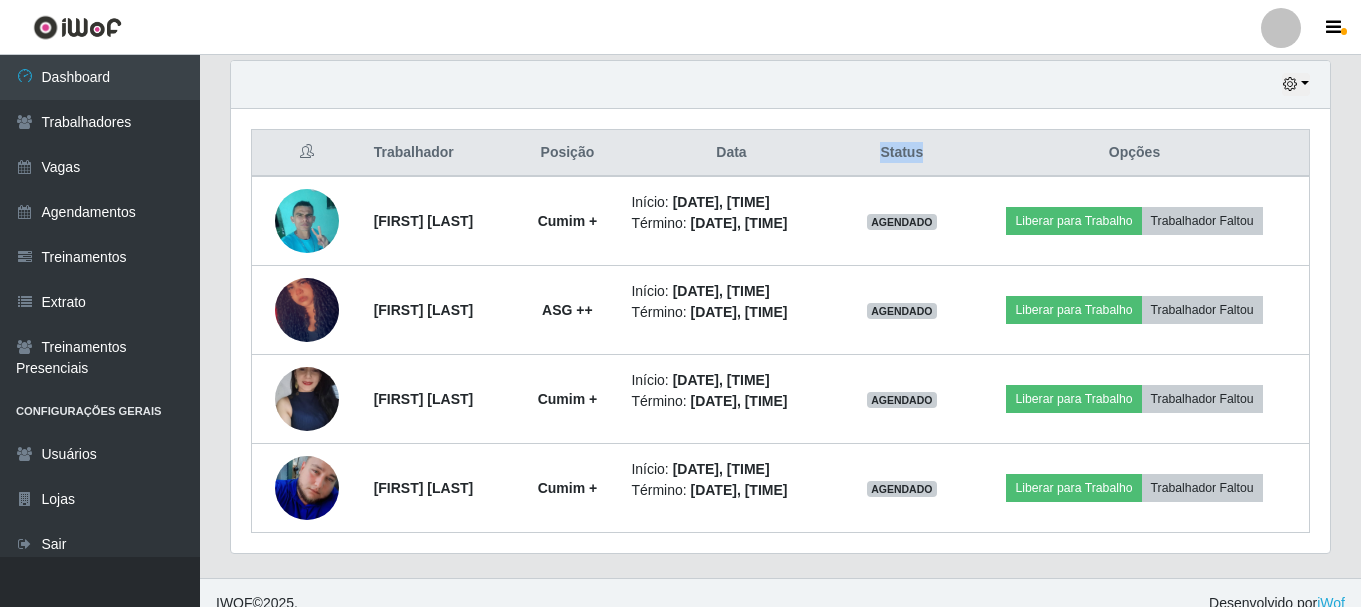 drag, startPoint x: 920, startPoint y: 149, endPoint x: 998, endPoint y: 151, distance: 78.025635 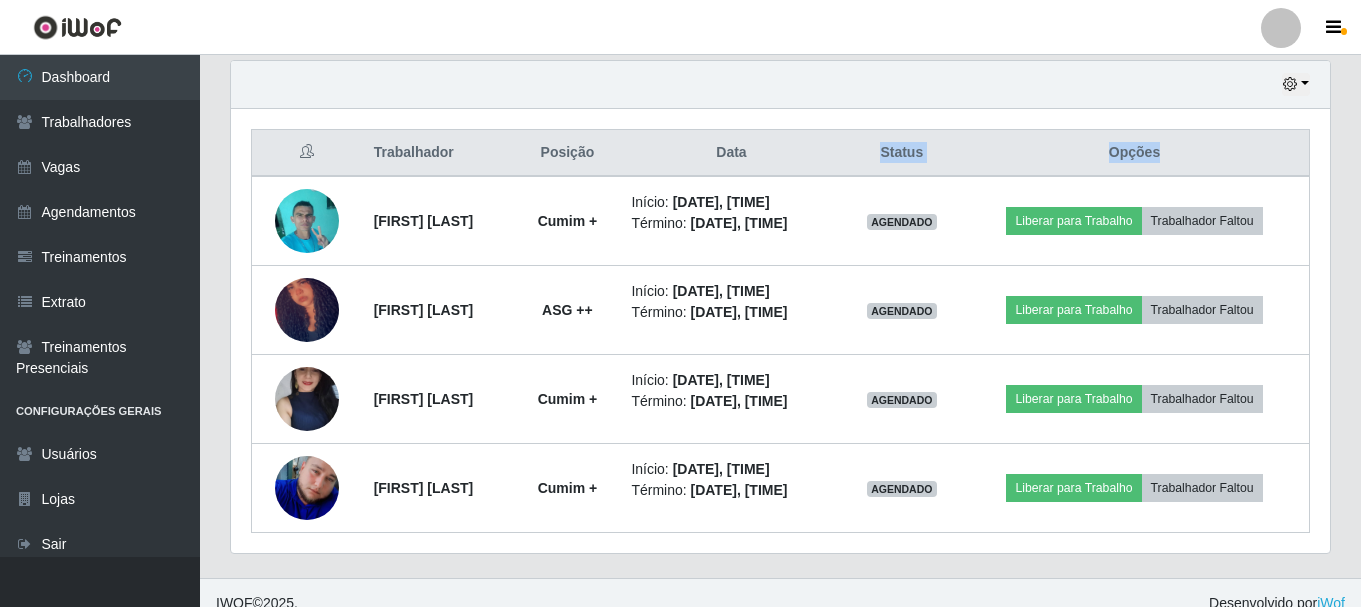 click on "Opções" at bounding box center (1134, 153) 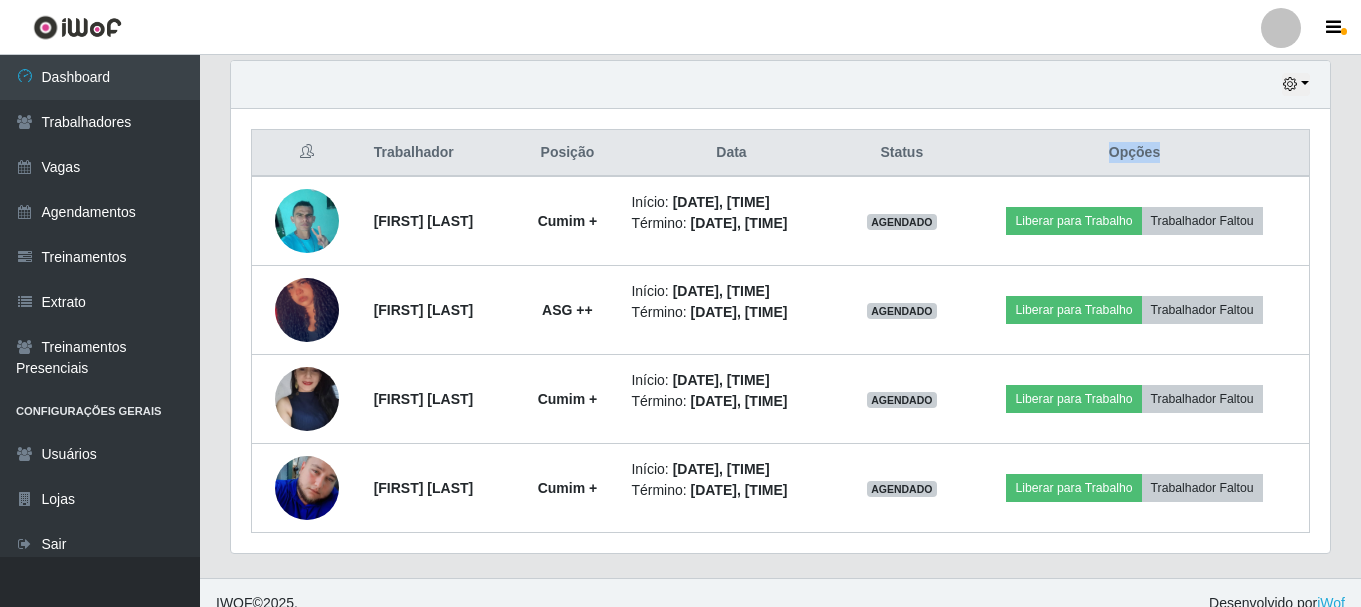 drag, startPoint x: 1175, startPoint y: 155, endPoint x: 1085, endPoint y: 147, distance: 90.35486 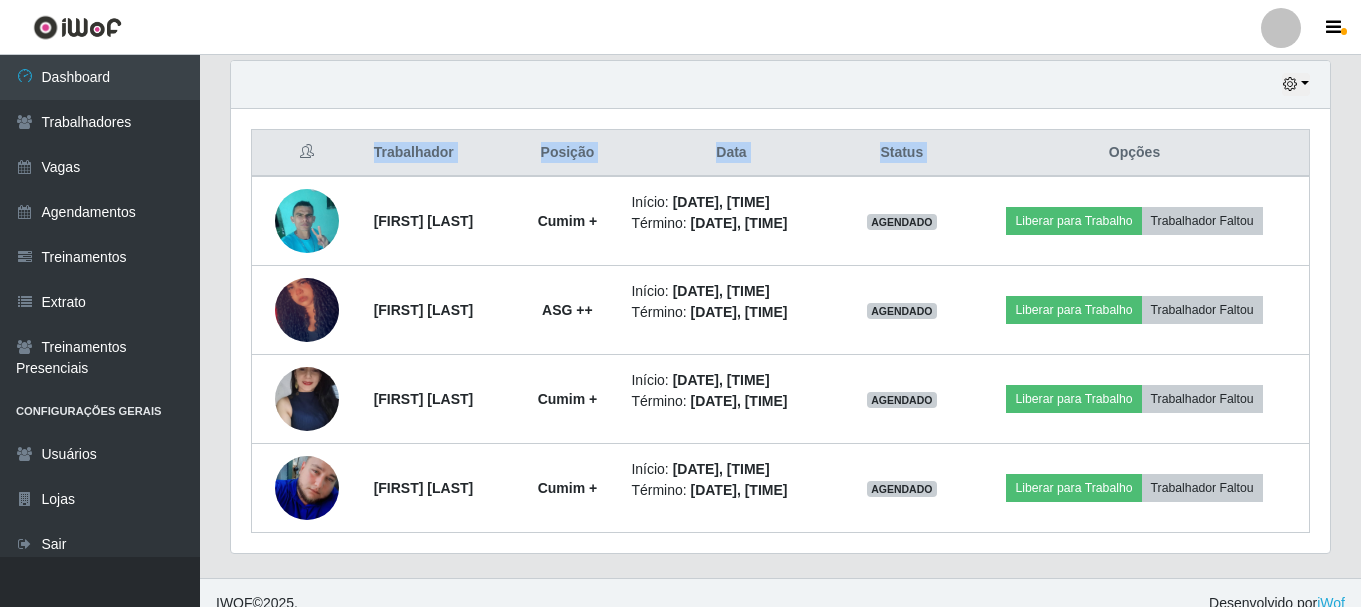 drag, startPoint x: 986, startPoint y: 154, endPoint x: 634, endPoint y: 106, distance: 355.25766 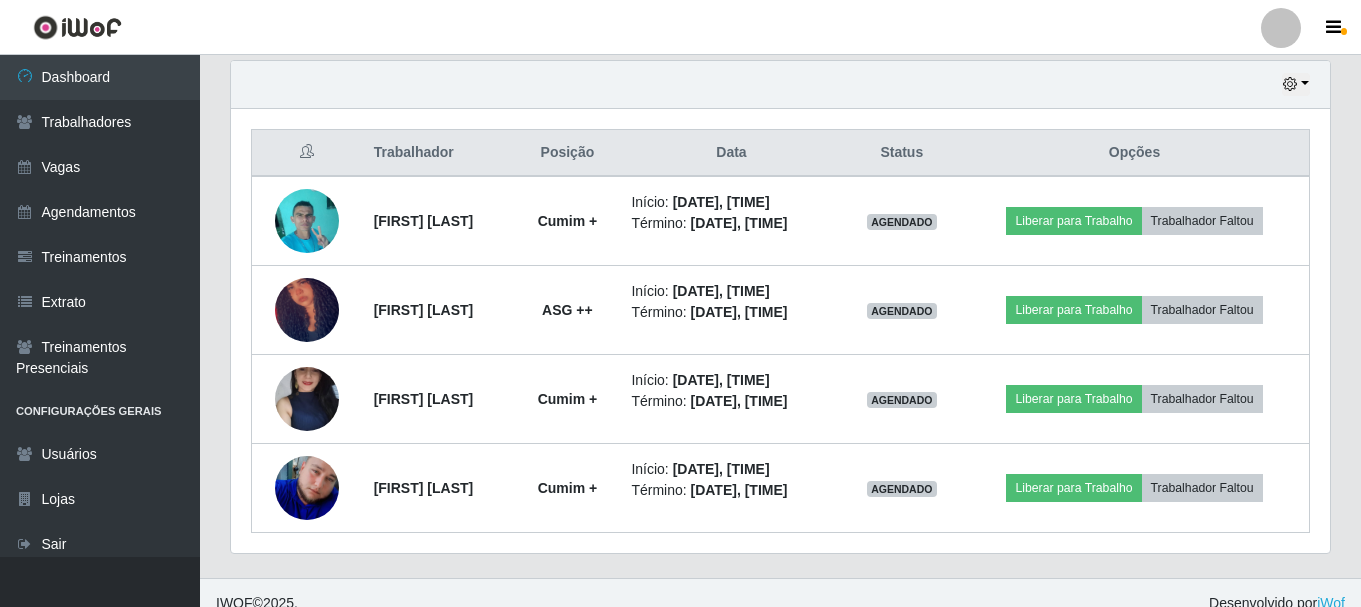 click on "Hoje 1 dia 3 dias 1 Semana Não encerrados" at bounding box center [780, 85] 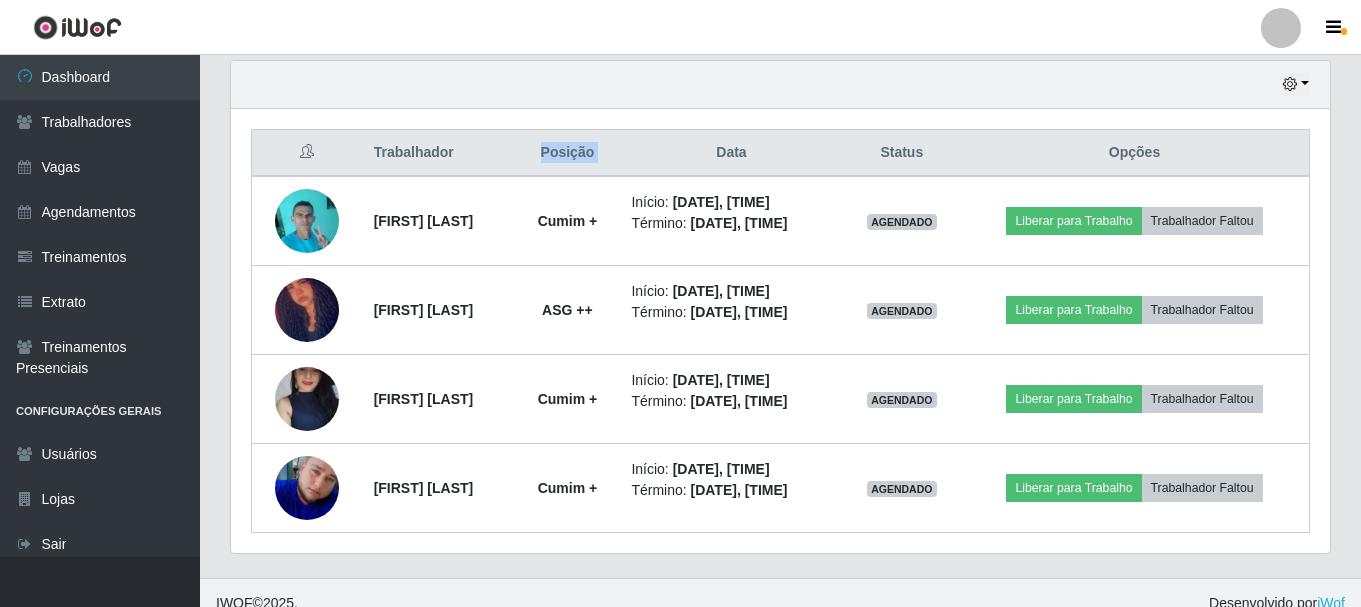 drag, startPoint x: 605, startPoint y: 155, endPoint x: 736, endPoint y: 157, distance: 131.01526 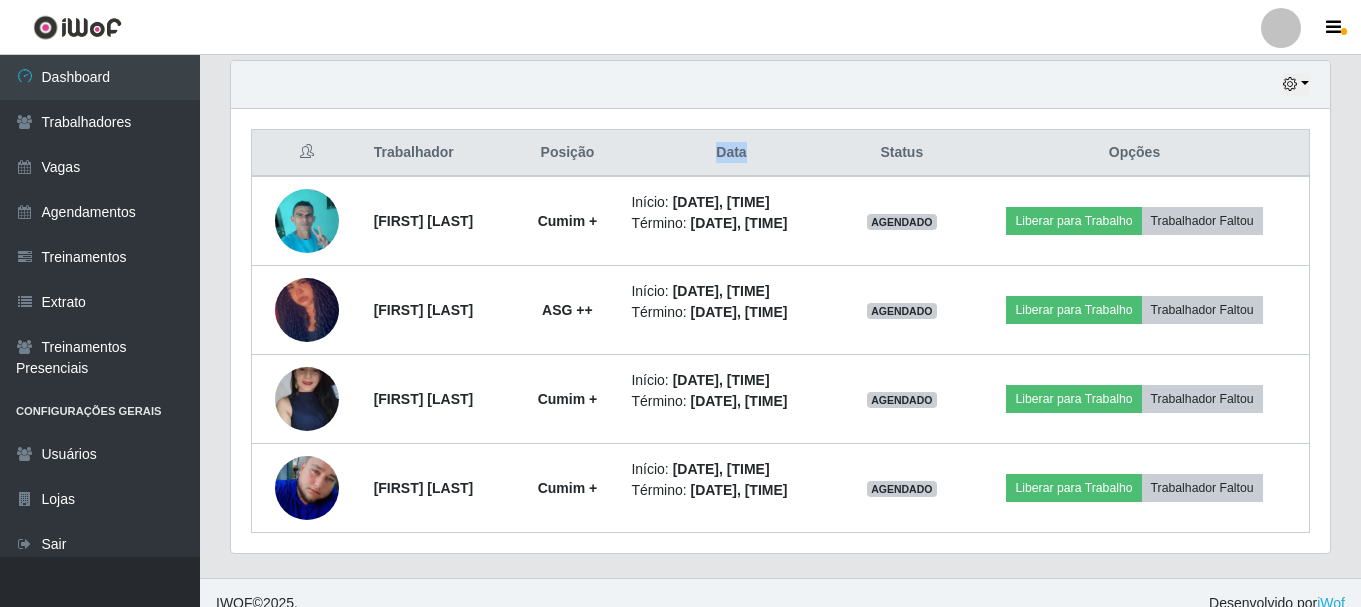 drag, startPoint x: 758, startPoint y: 154, endPoint x: 890, endPoint y: 154, distance: 132 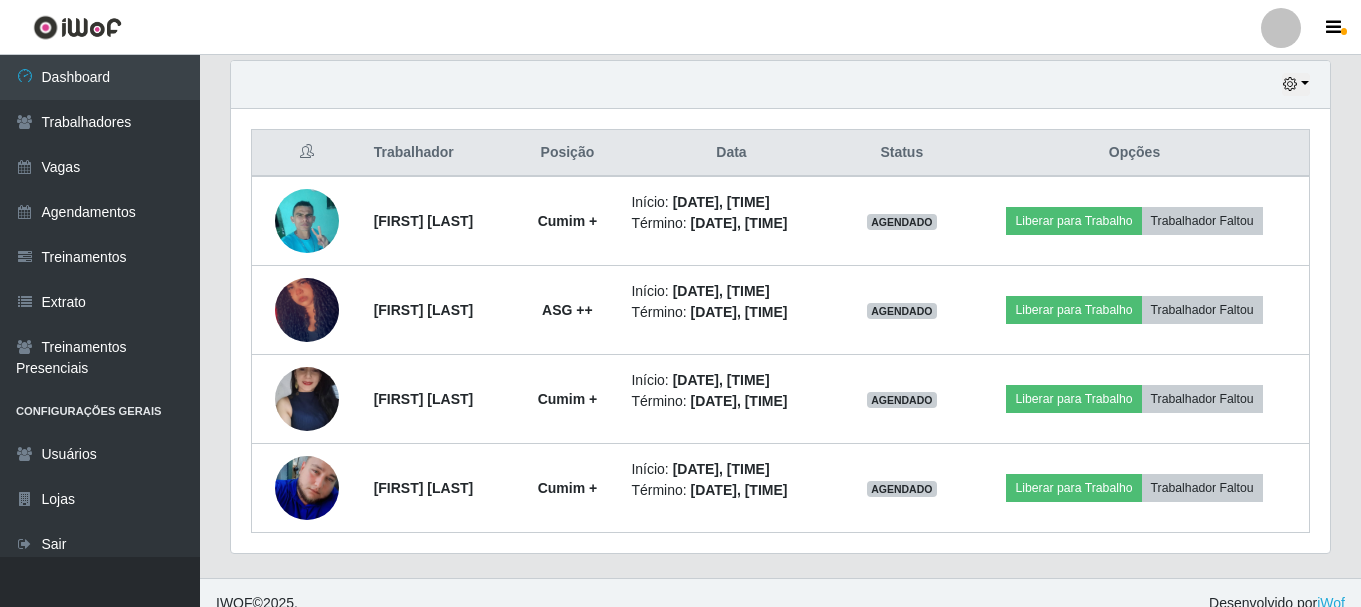click on "Status" at bounding box center (902, 153) 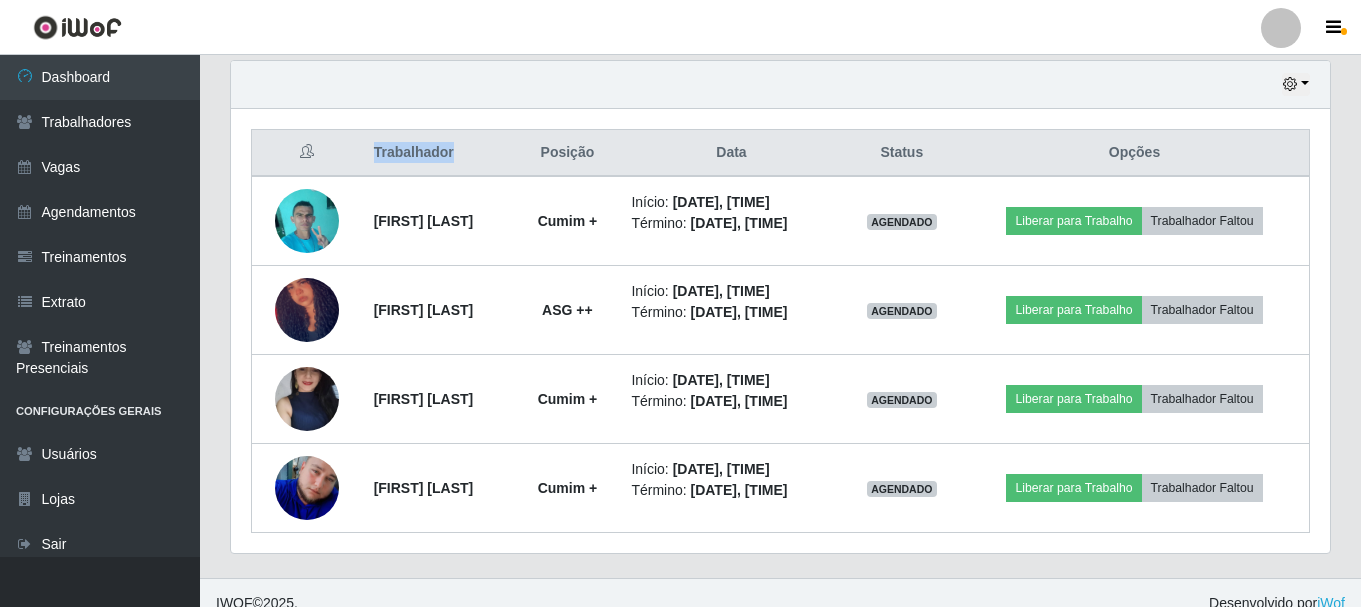 drag, startPoint x: 364, startPoint y: 155, endPoint x: 462, endPoint y: 155, distance: 98 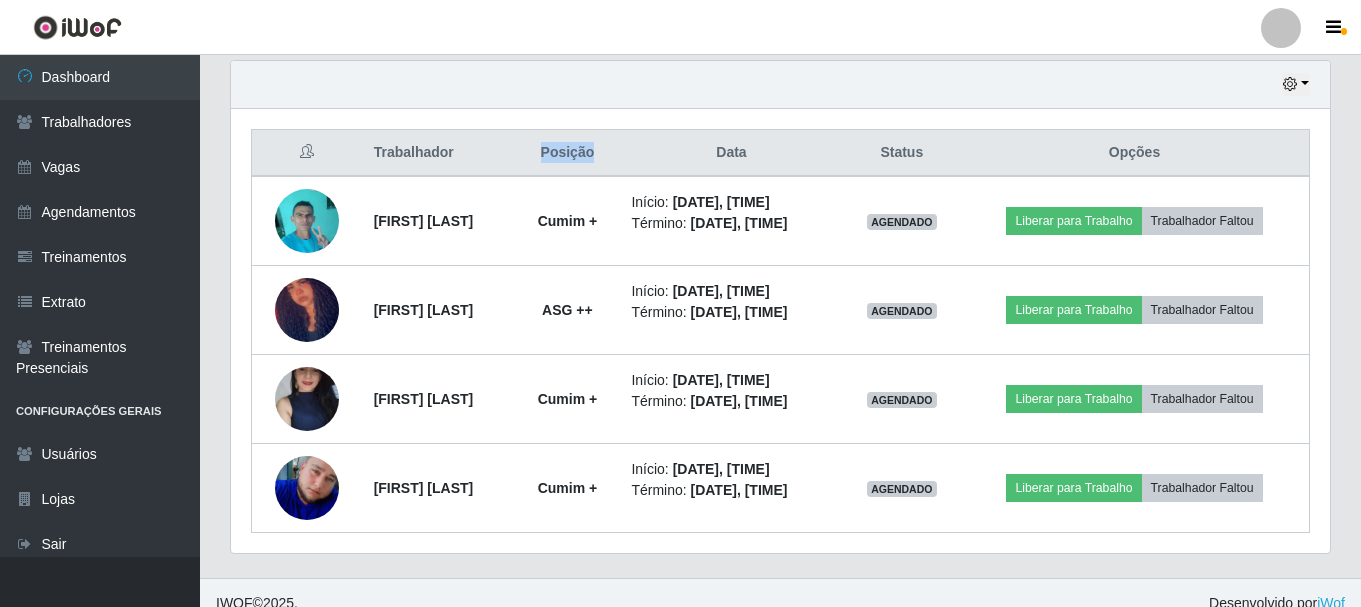 drag, startPoint x: 586, startPoint y: 153, endPoint x: 661, endPoint y: 145, distance: 75.42546 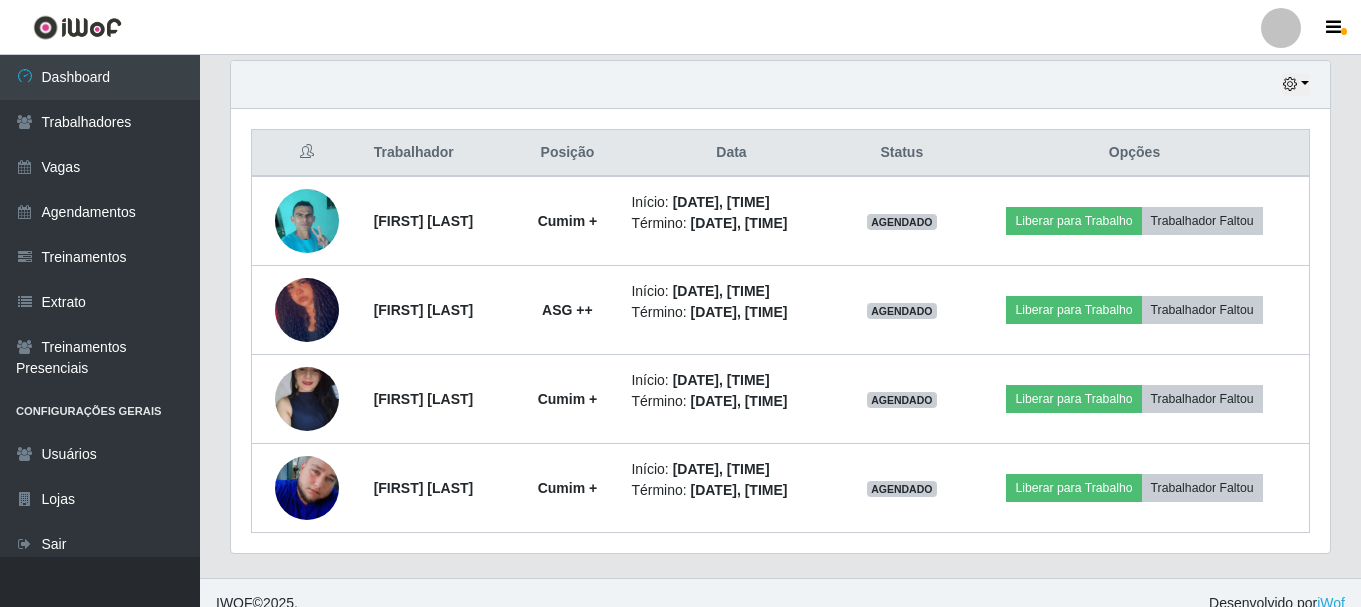 click on "Hoje 1 dia 3 dias 1 Semana Não encerrados" at bounding box center (780, 85) 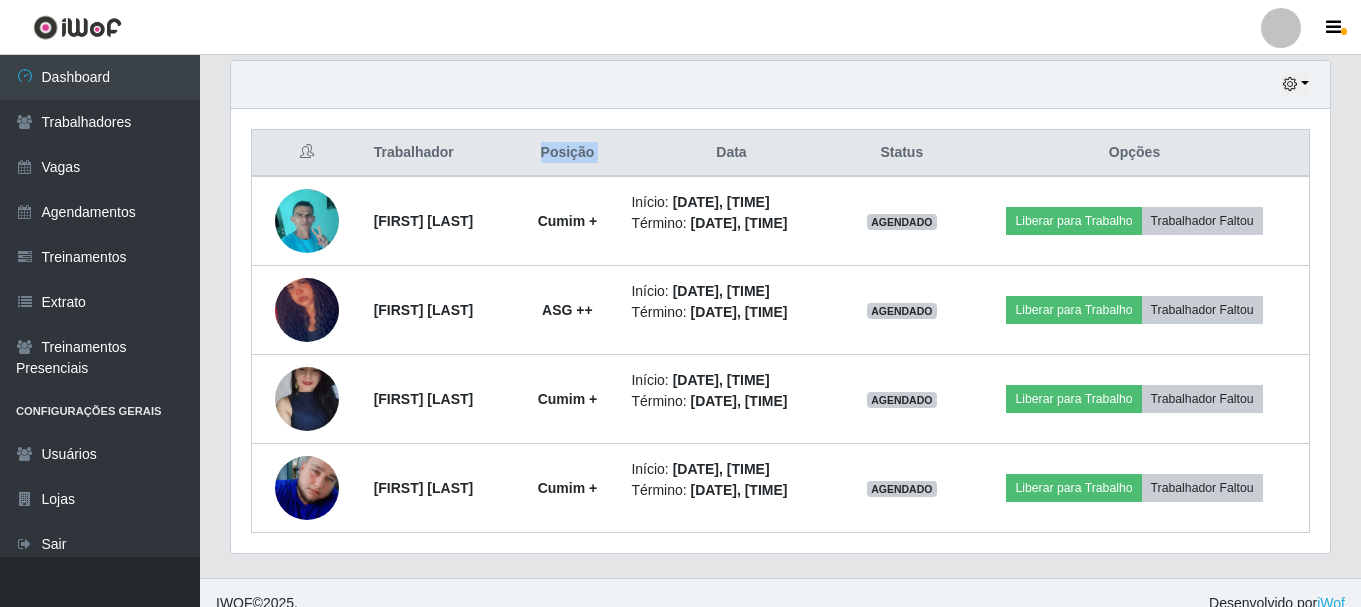 drag, startPoint x: 585, startPoint y: 155, endPoint x: 695, endPoint y: 151, distance: 110.0727 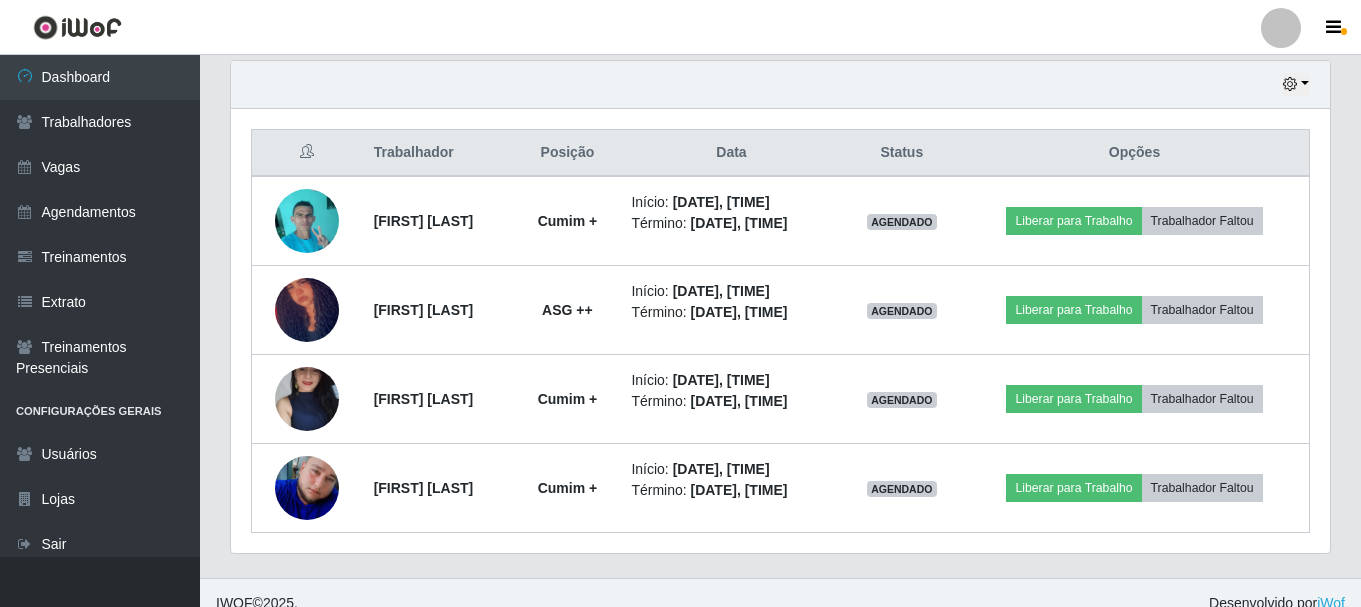 click on "Hoje 1 dia 3 dias 1 Semana Não encerrados" at bounding box center [780, 85] 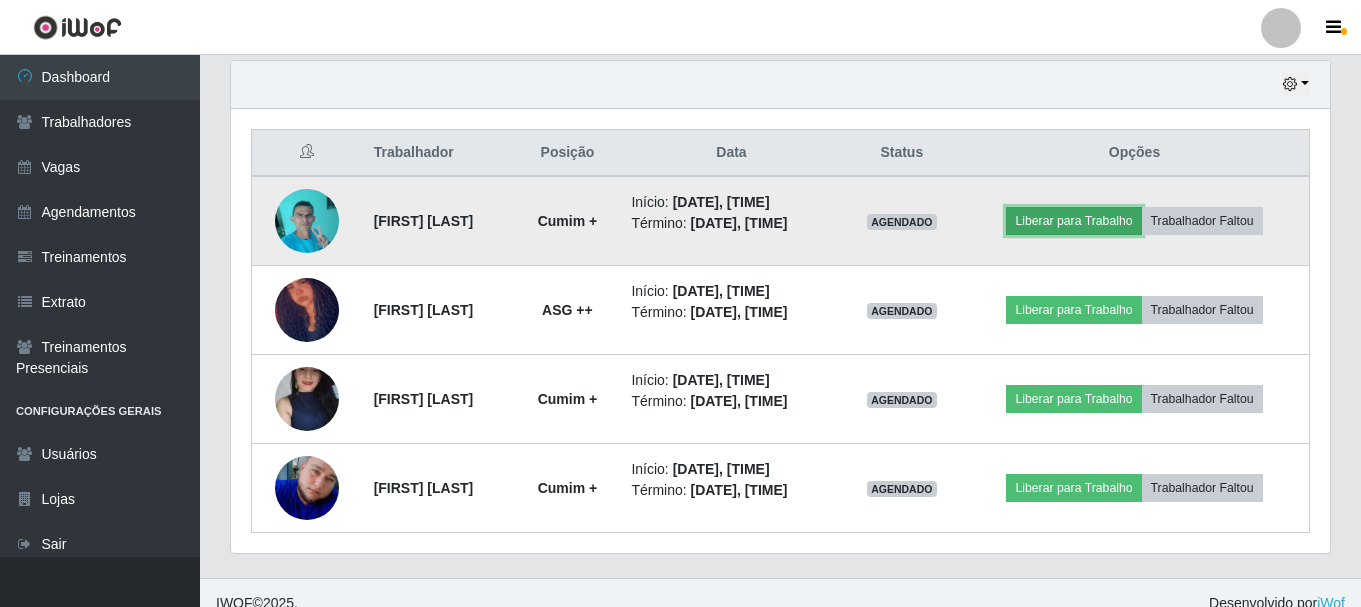 click on "Liberar para Trabalho" at bounding box center [1073, 221] 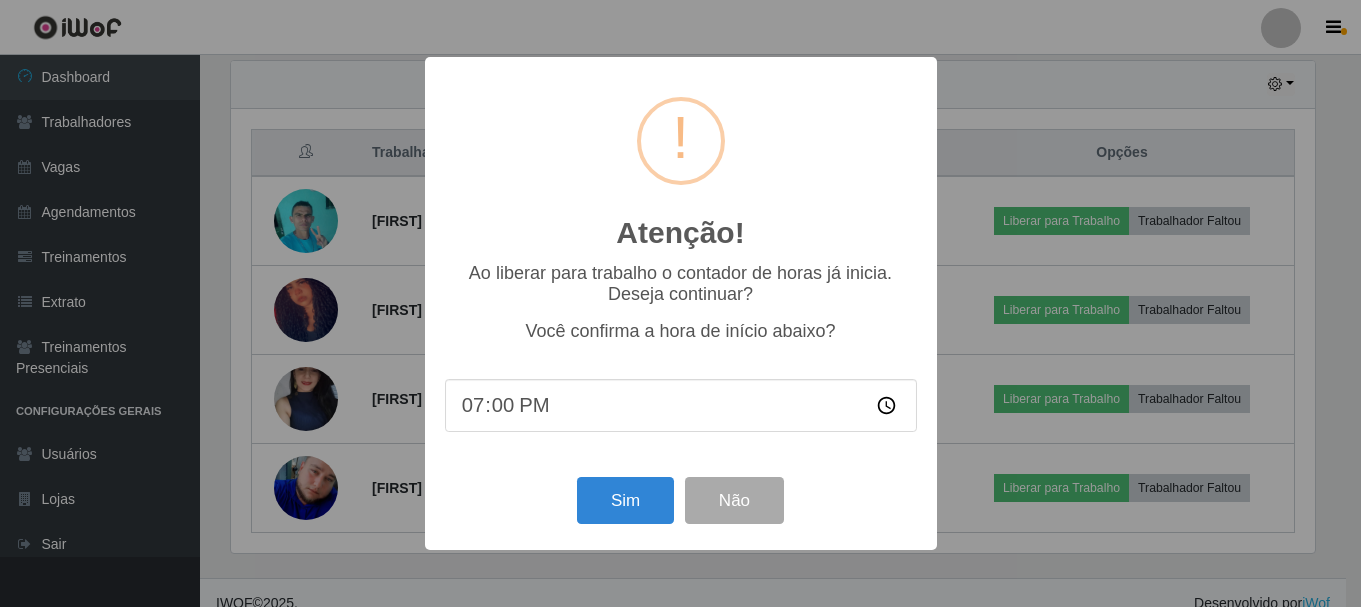 scroll, scrollTop: 999585, scrollLeft: 998911, axis: both 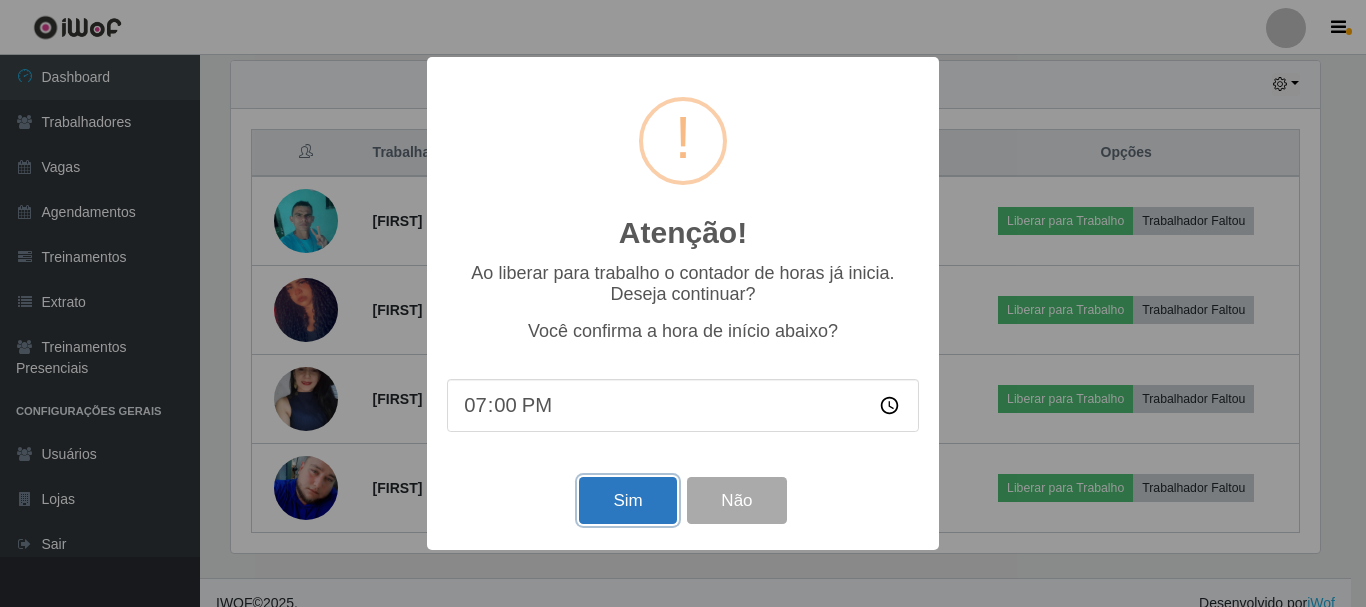 click on "Sim" at bounding box center [627, 500] 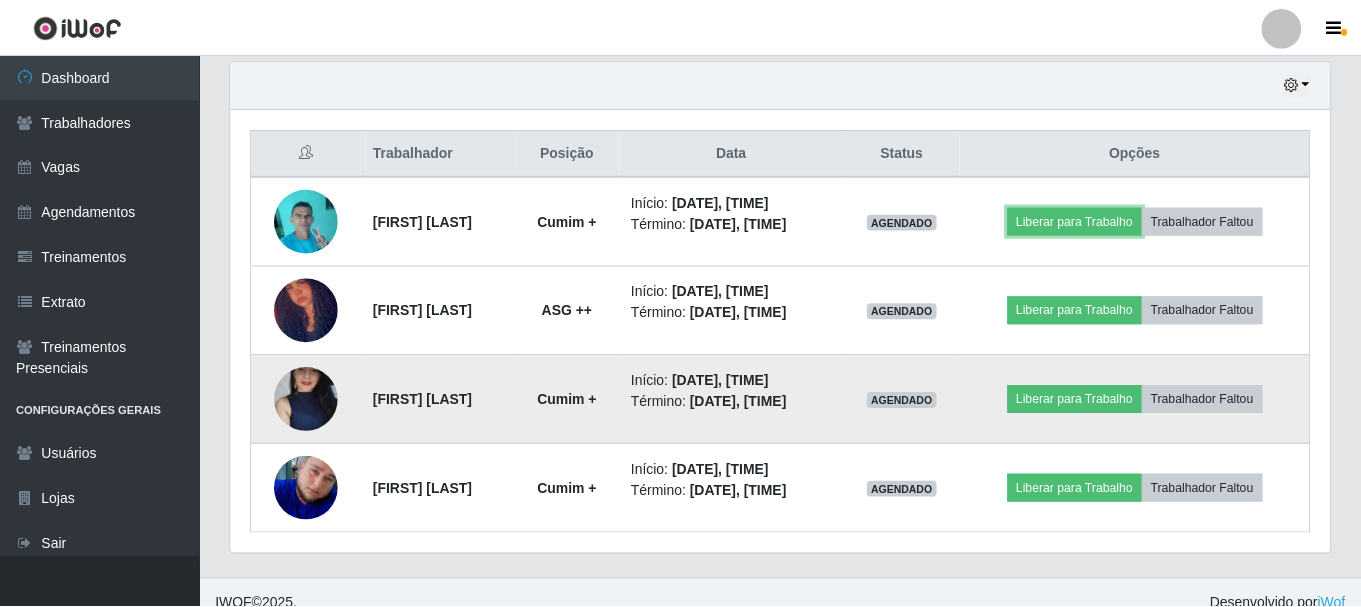 scroll, scrollTop: 999585, scrollLeft: 998901, axis: both 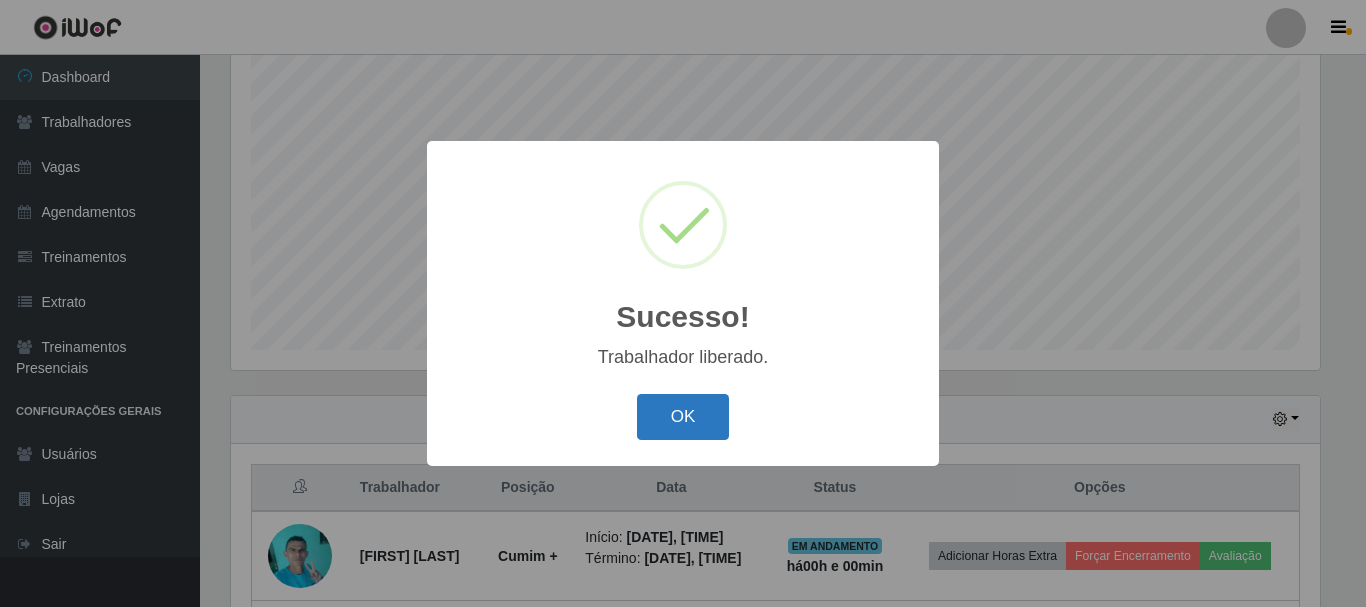 click on "OK" at bounding box center (683, 417) 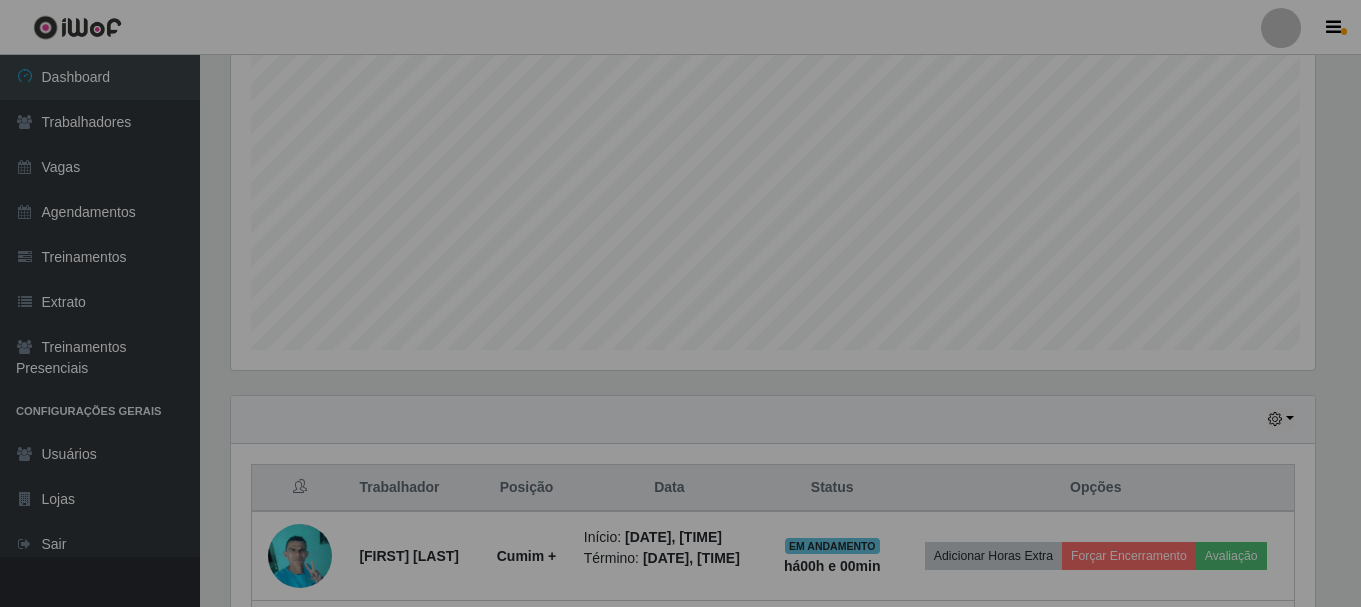 scroll, scrollTop: 481, scrollLeft: 0, axis: vertical 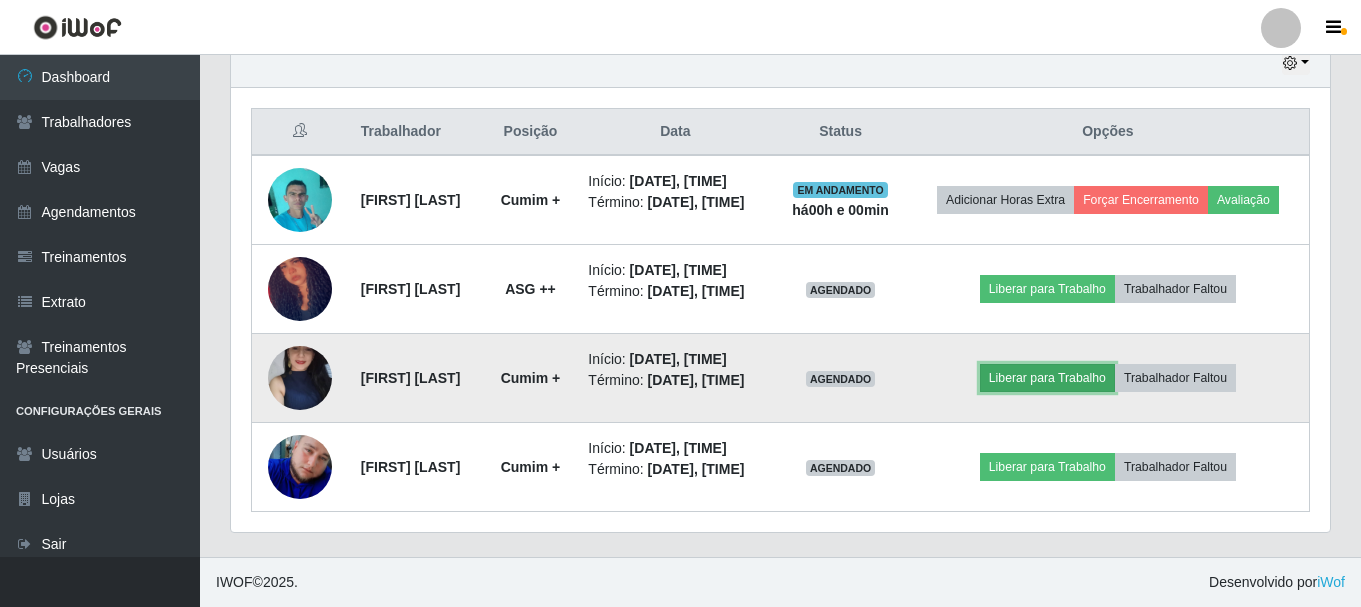 click on "Liberar para Trabalho" at bounding box center (1047, 378) 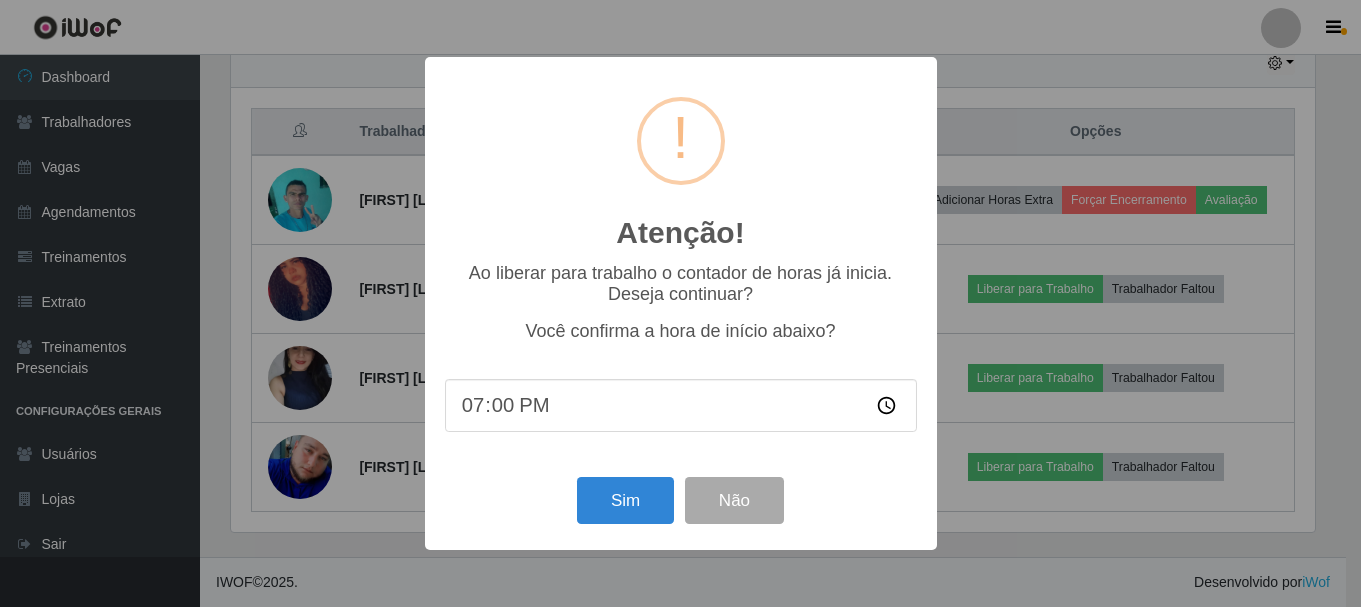 scroll, scrollTop: 999585, scrollLeft: 998911, axis: both 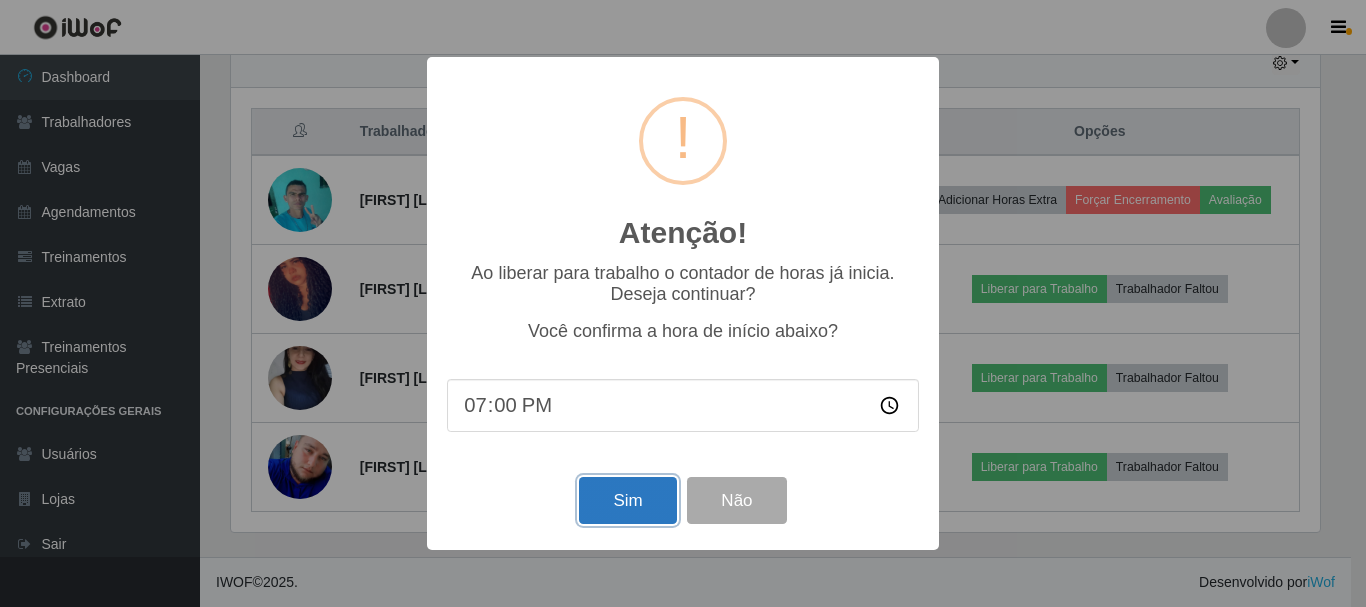 click on "Sim" at bounding box center (627, 500) 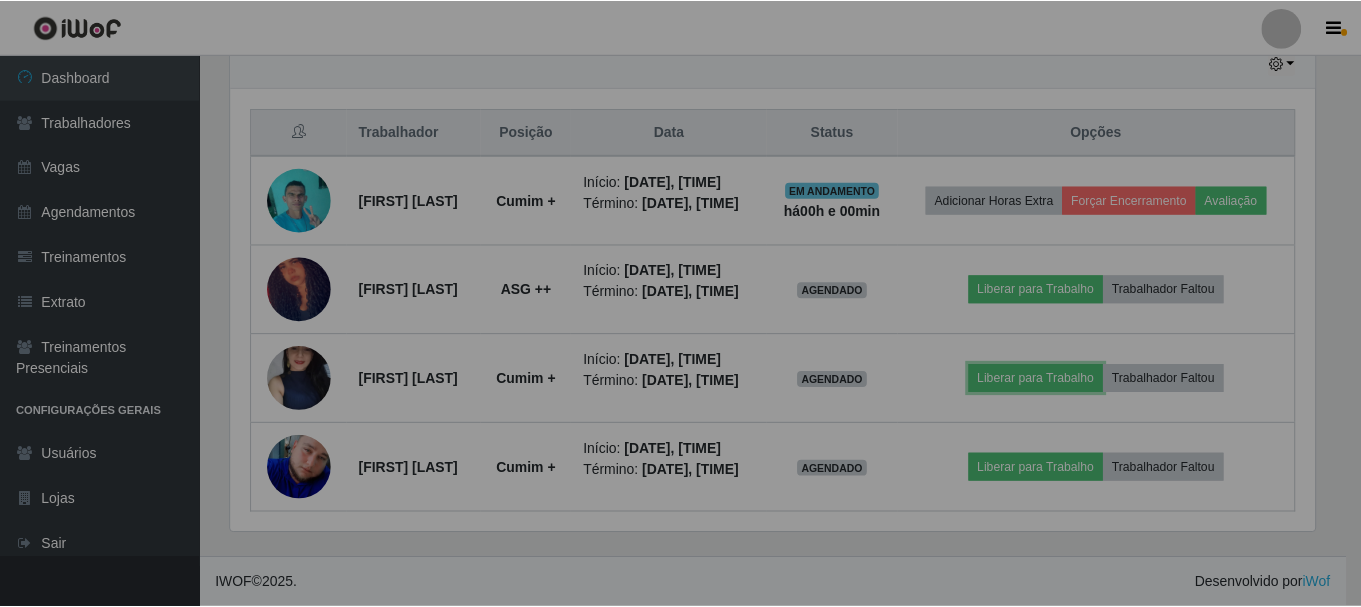 scroll, scrollTop: 999585, scrollLeft: 998901, axis: both 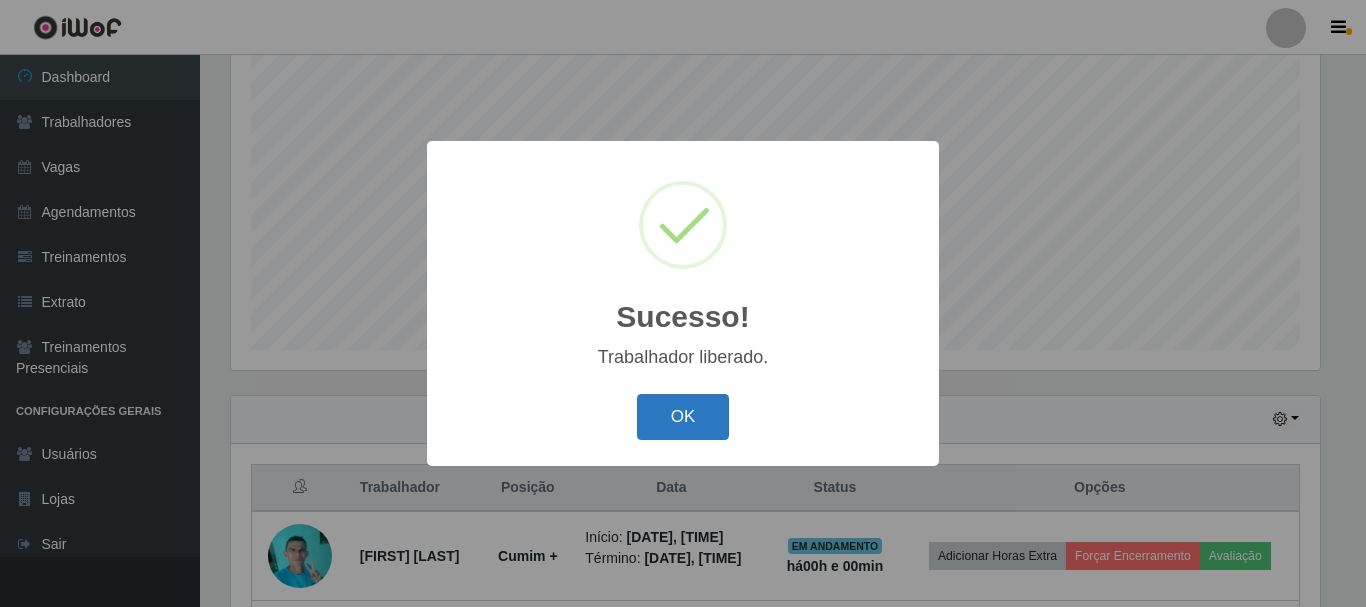click on "OK" at bounding box center (683, 417) 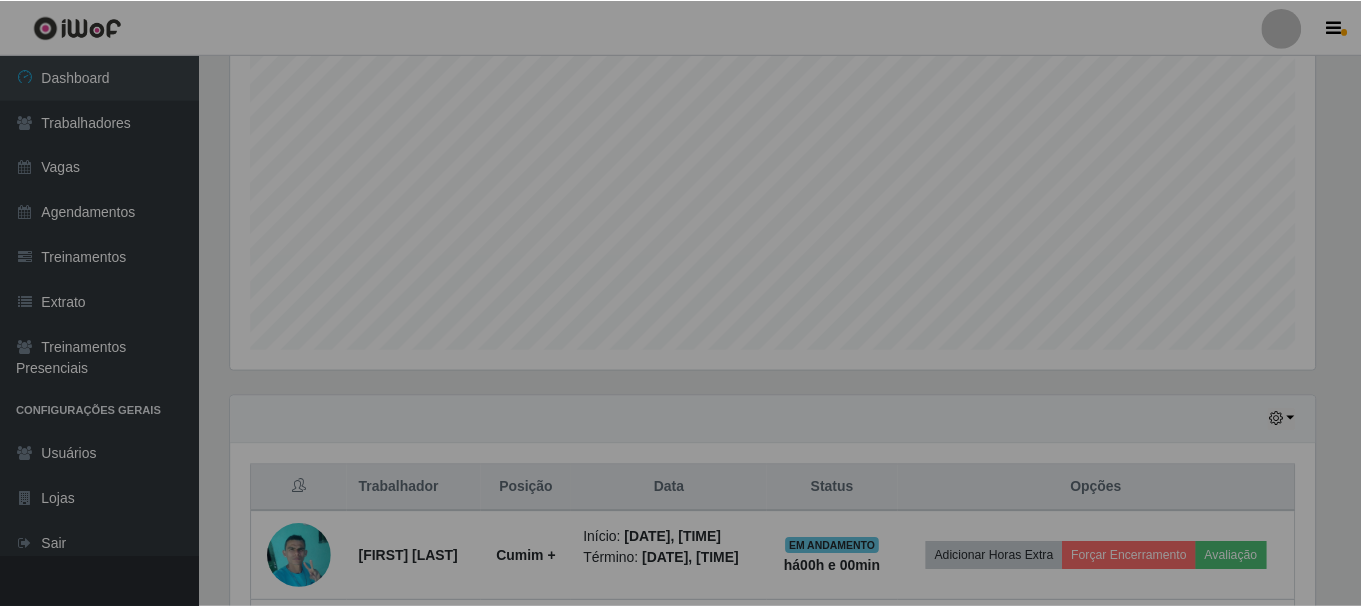 scroll, scrollTop: 999585, scrollLeft: 998901, axis: both 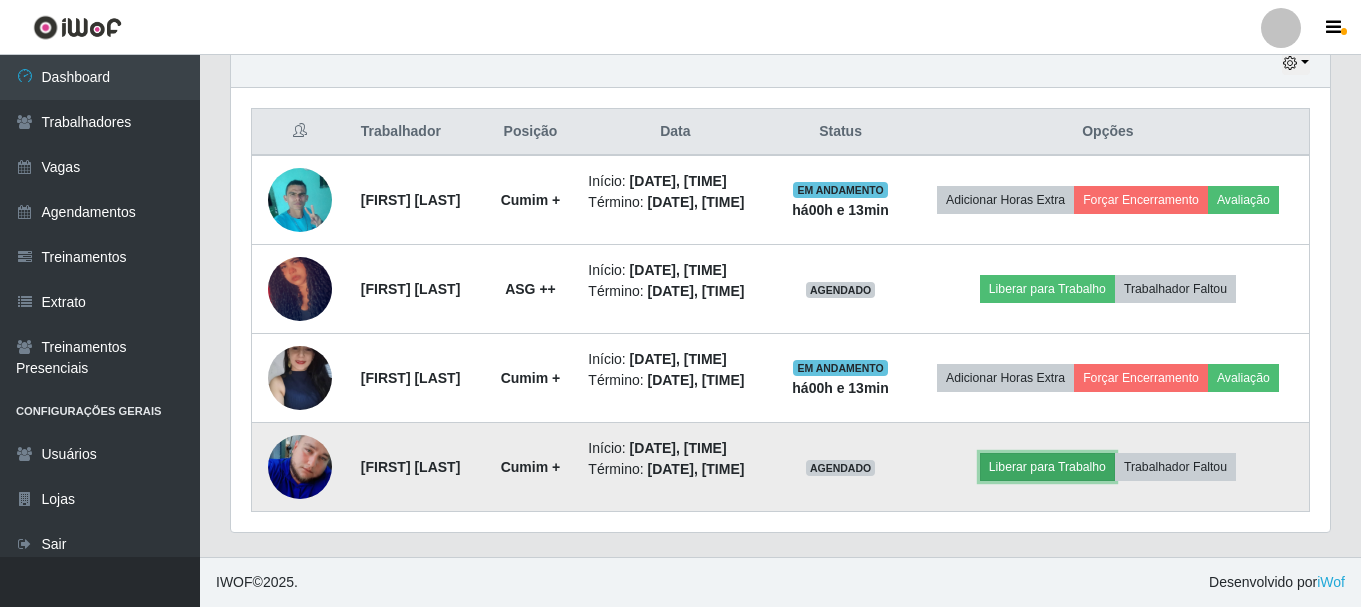 click on "Liberar para Trabalho" at bounding box center [1047, 467] 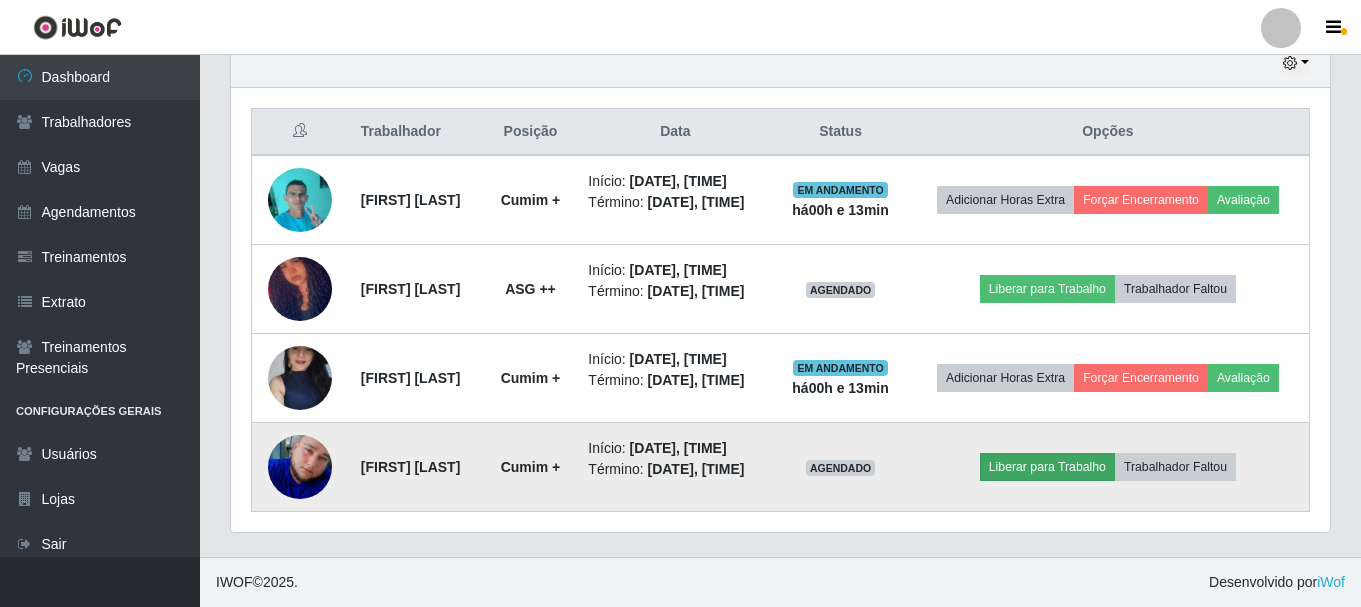 scroll, scrollTop: 999585, scrollLeft: 998911, axis: both 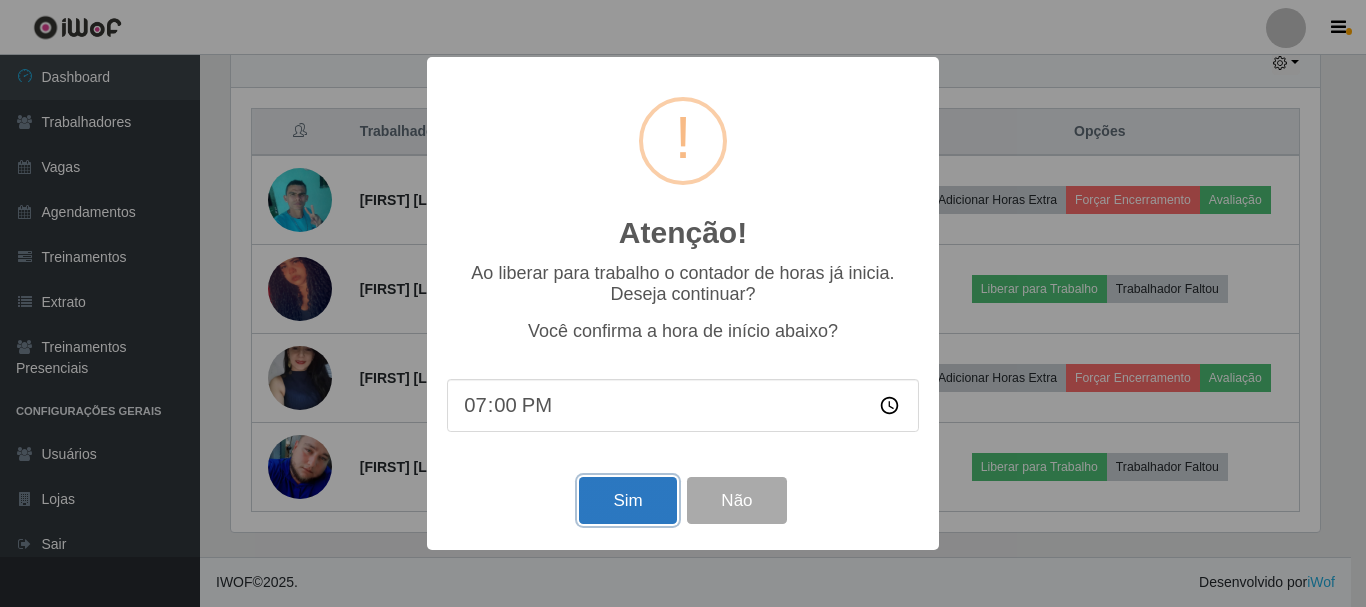 click on "Sim" at bounding box center (627, 500) 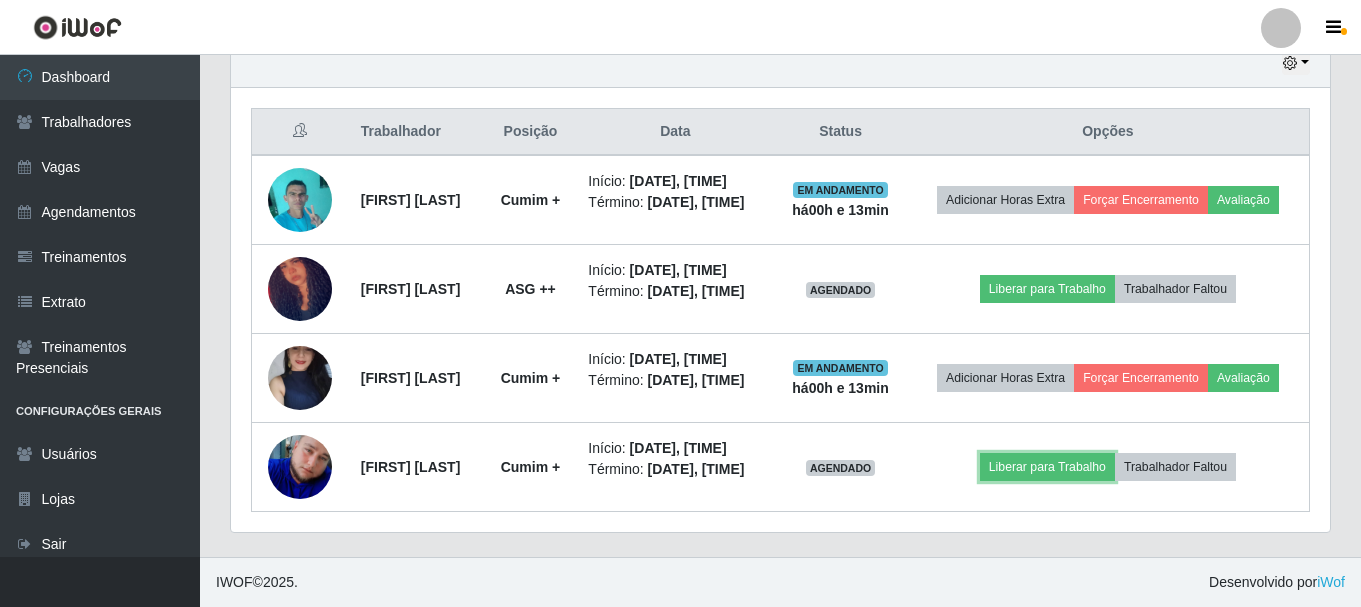 scroll, scrollTop: 999585, scrollLeft: 998901, axis: both 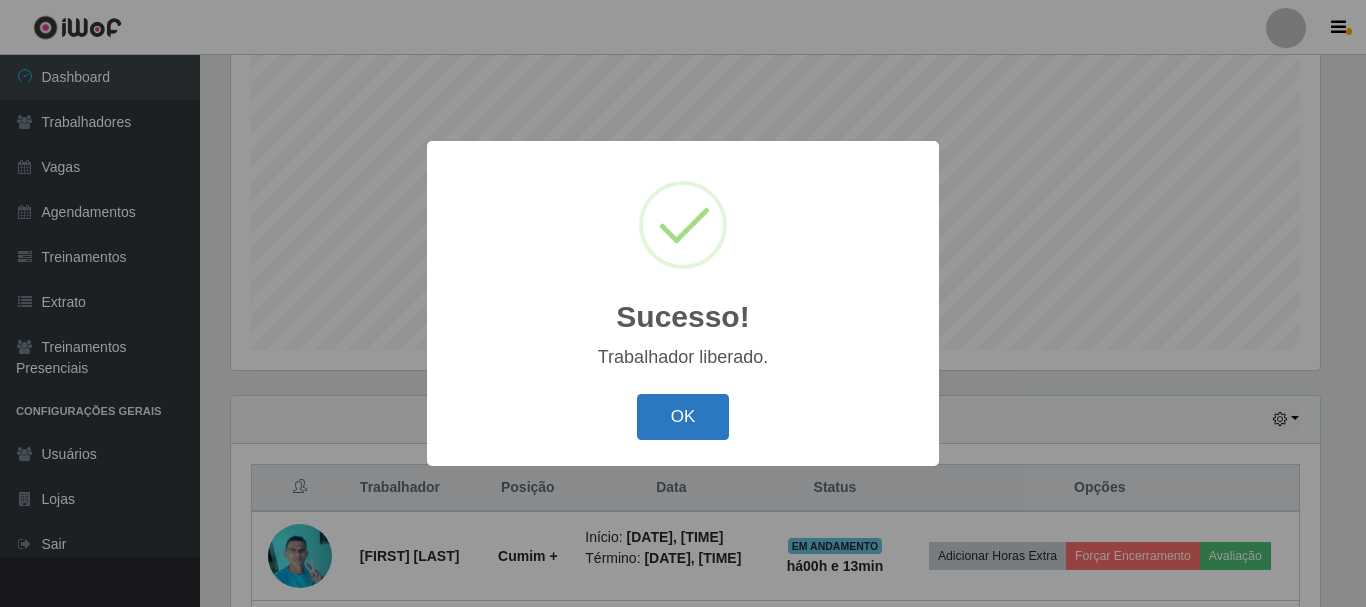 click on "OK" at bounding box center [683, 417] 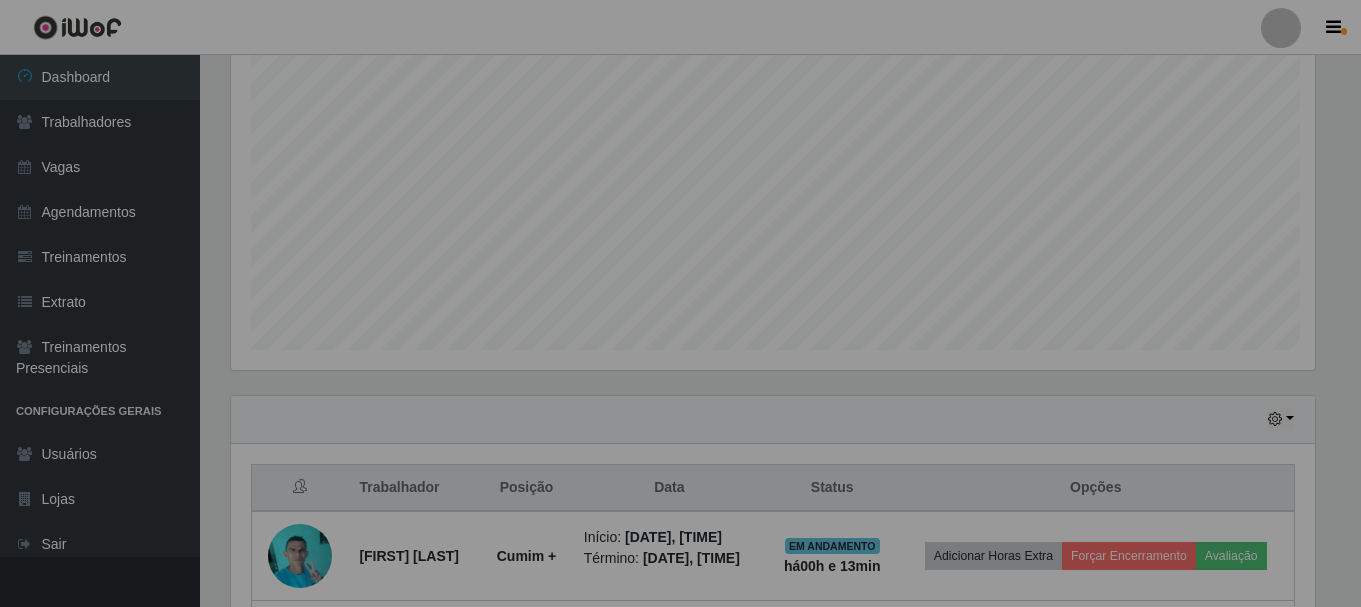 scroll, scrollTop: 999585, scrollLeft: 998901, axis: both 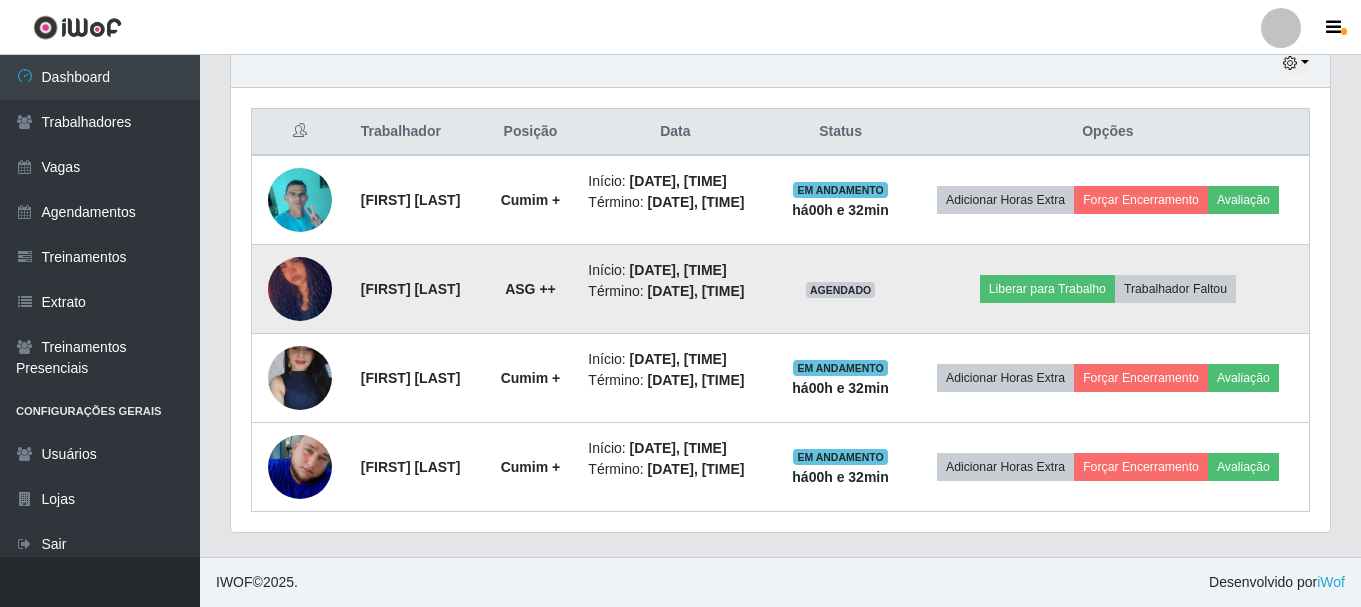 click at bounding box center (300, 289) 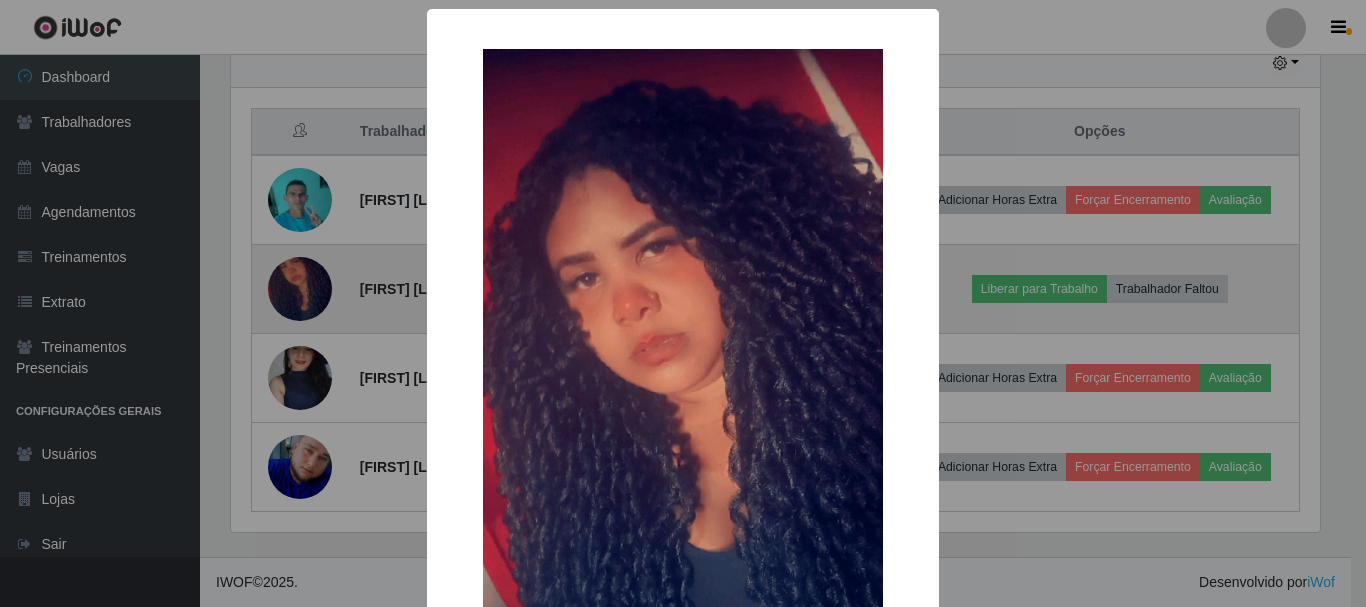 scroll, scrollTop: 999585, scrollLeft: 998911, axis: both 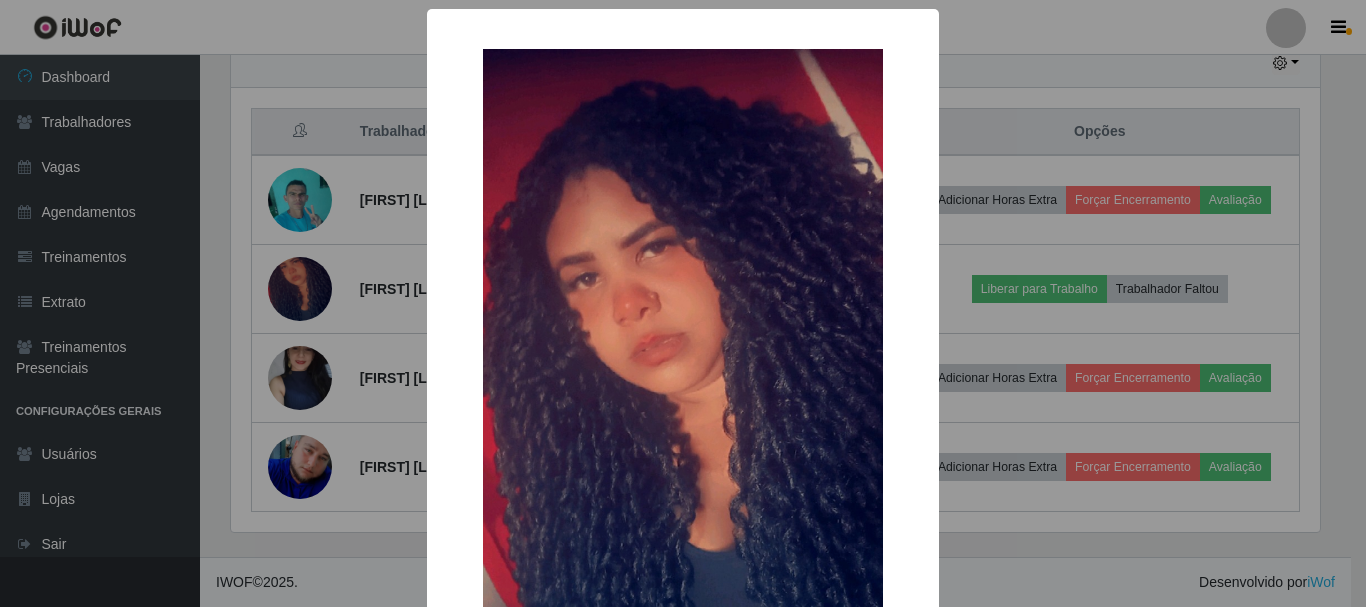 click on "× OK Cancel" at bounding box center [683, 303] 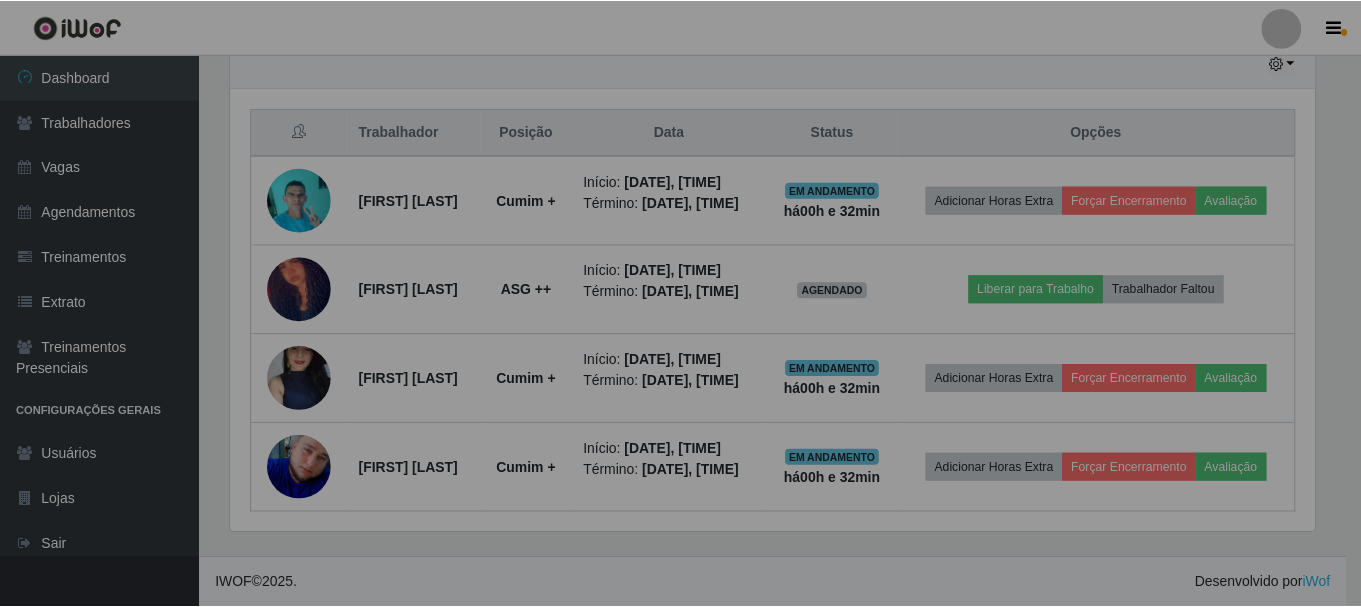 scroll, scrollTop: 999585, scrollLeft: 998901, axis: both 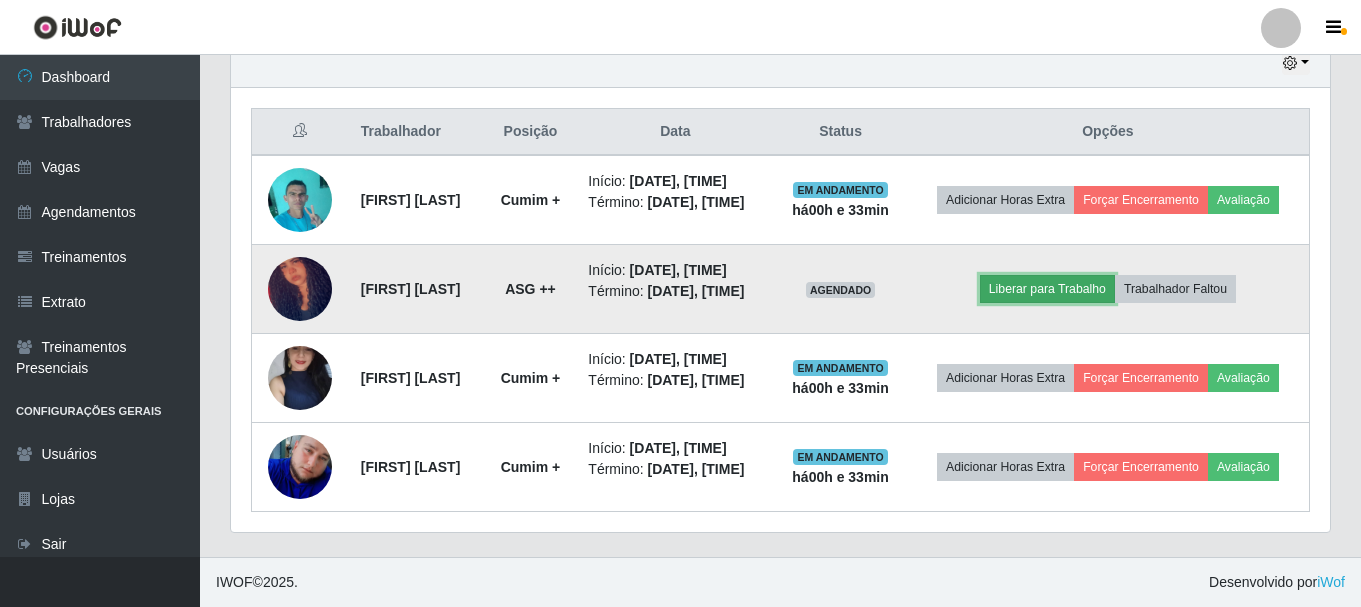 click on "Liberar para Trabalho" at bounding box center [1047, 289] 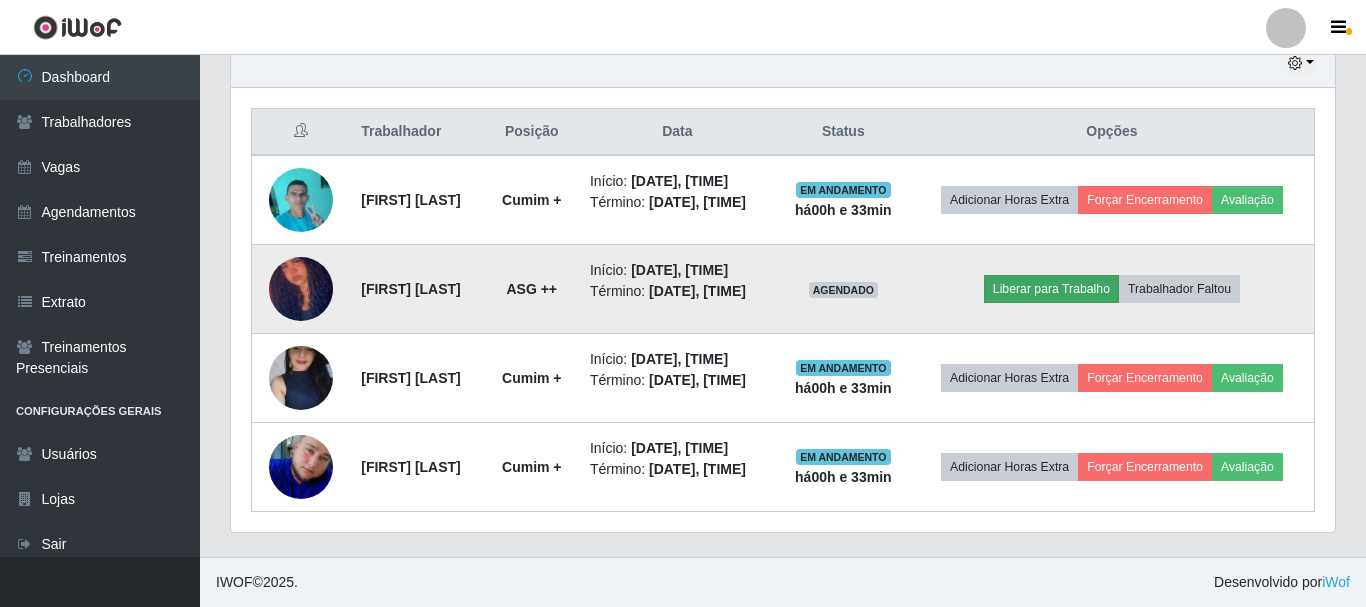 scroll, scrollTop: 999585, scrollLeft: 998911, axis: both 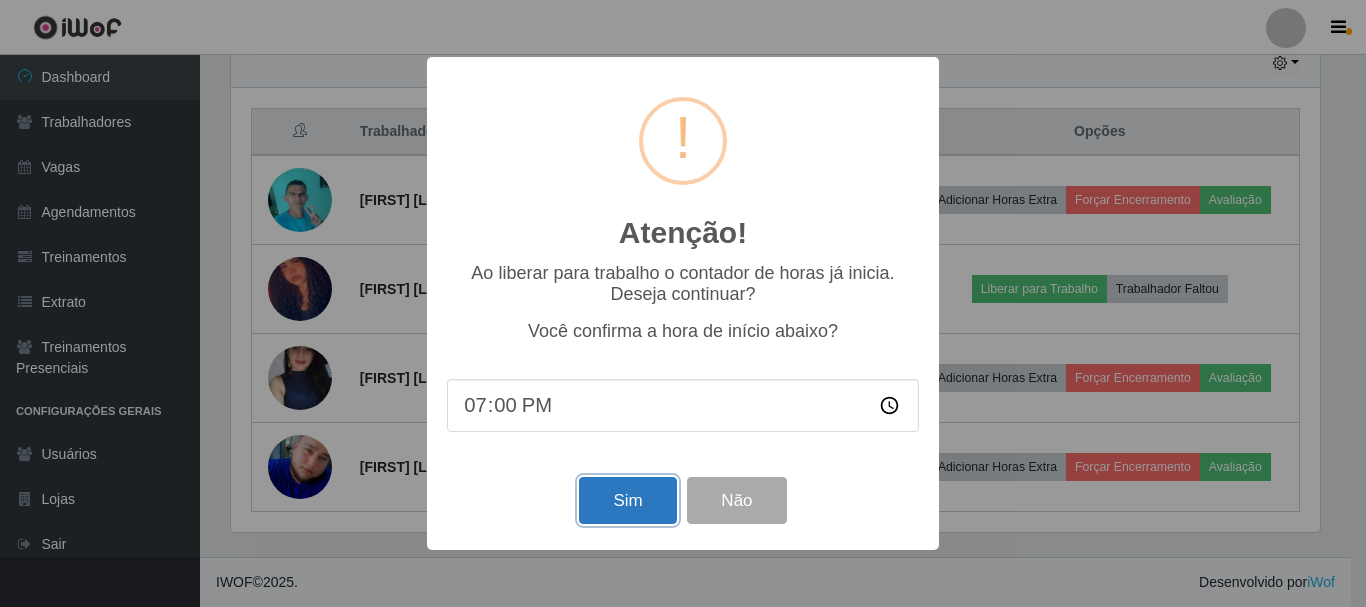 click on "Sim" at bounding box center [627, 500] 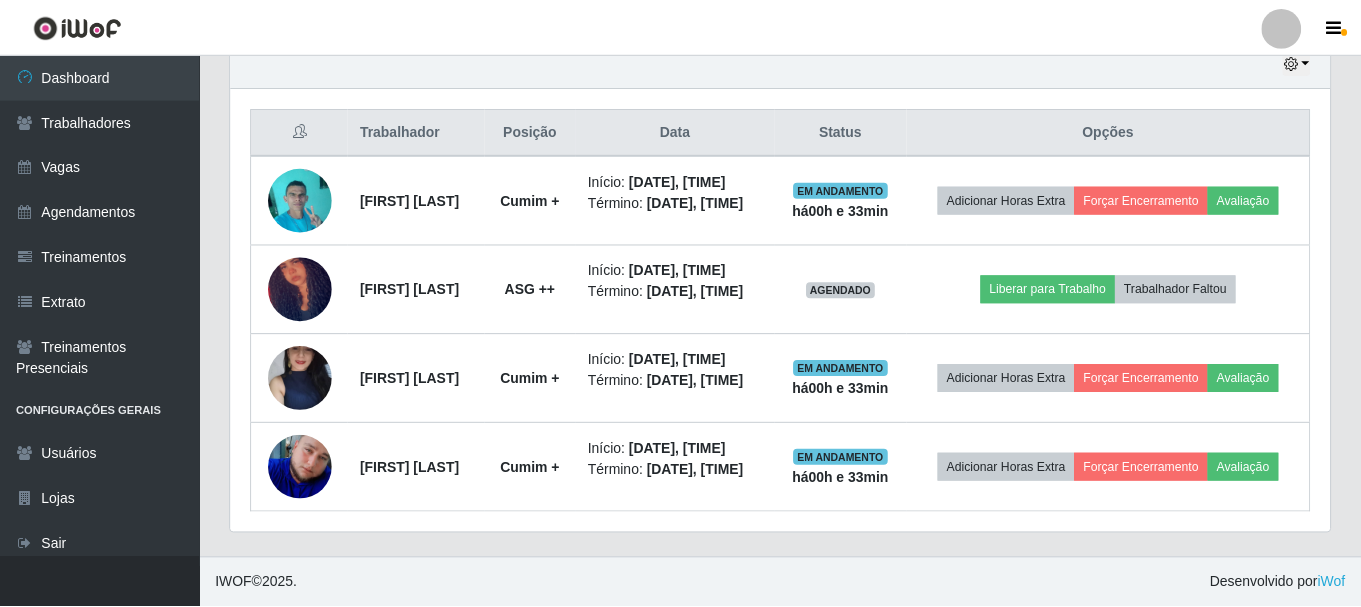 scroll, scrollTop: 999585, scrollLeft: 998901, axis: both 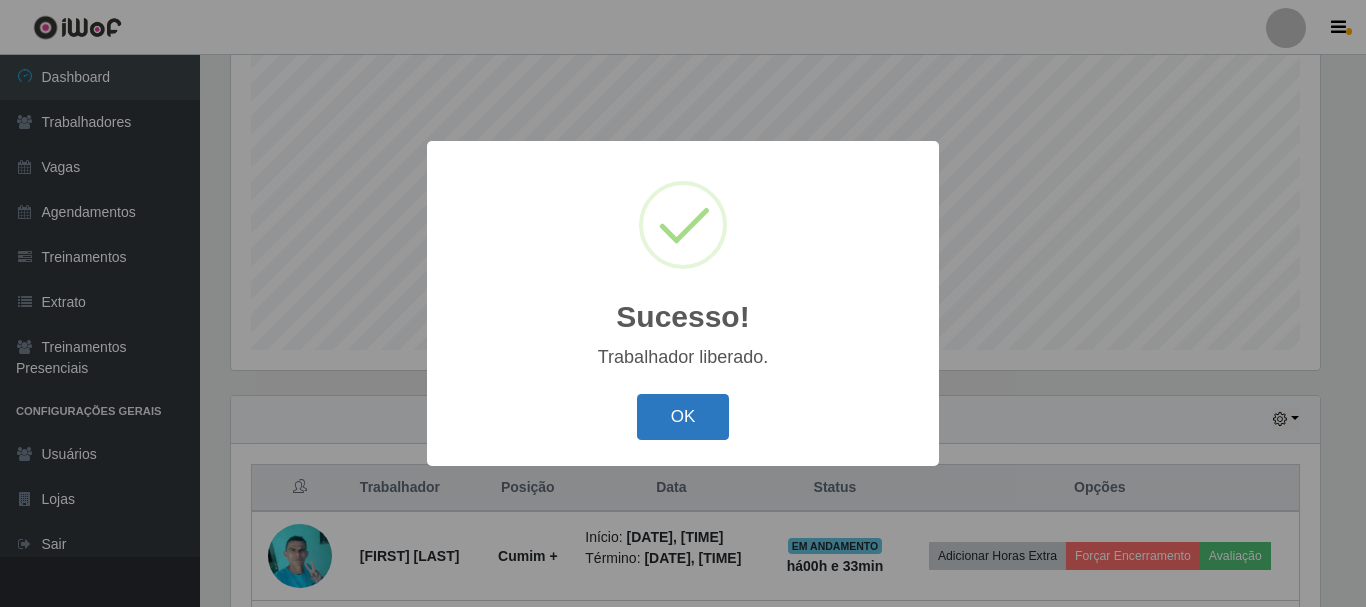 click on "OK" at bounding box center (683, 417) 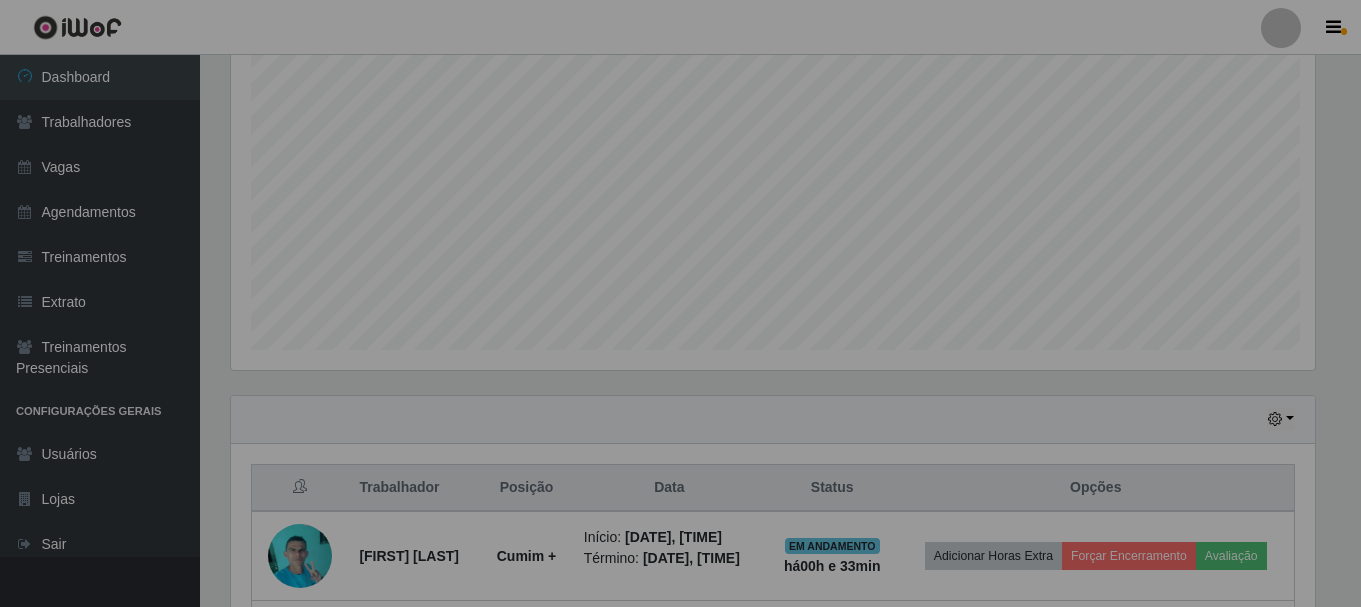 scroll, scrollTop: 999585, scrollLeft: 998901, axis: both 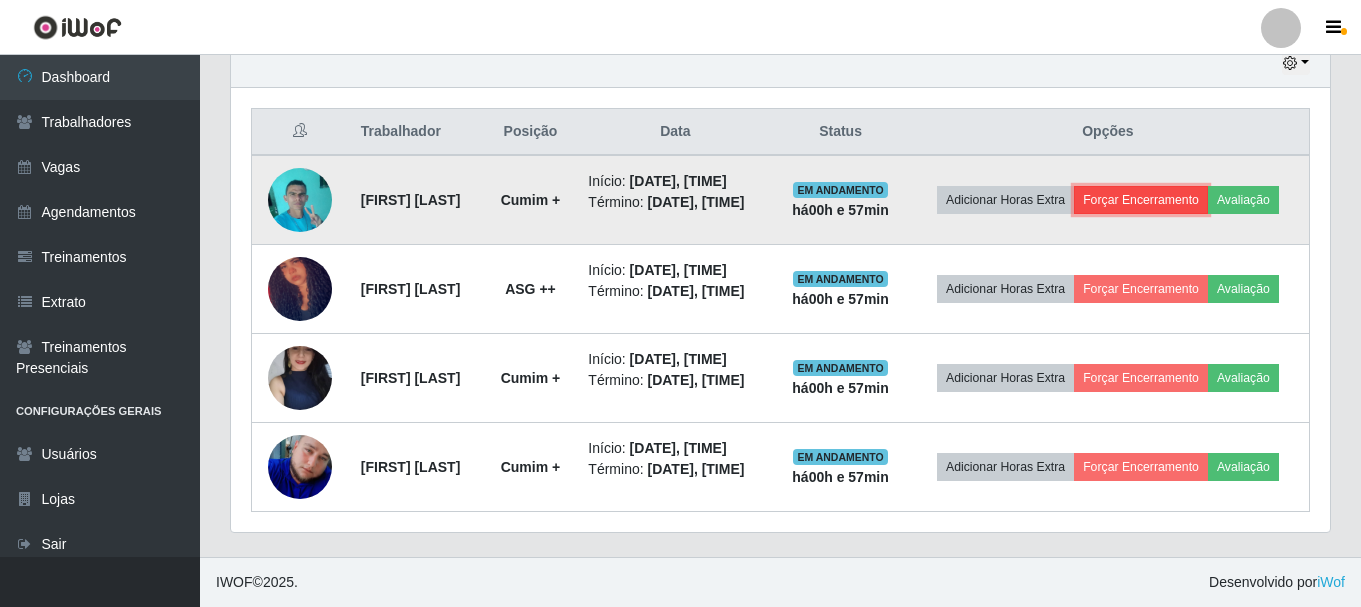 click on "Forçar Encerramento" at bounding box center (1141, 200) 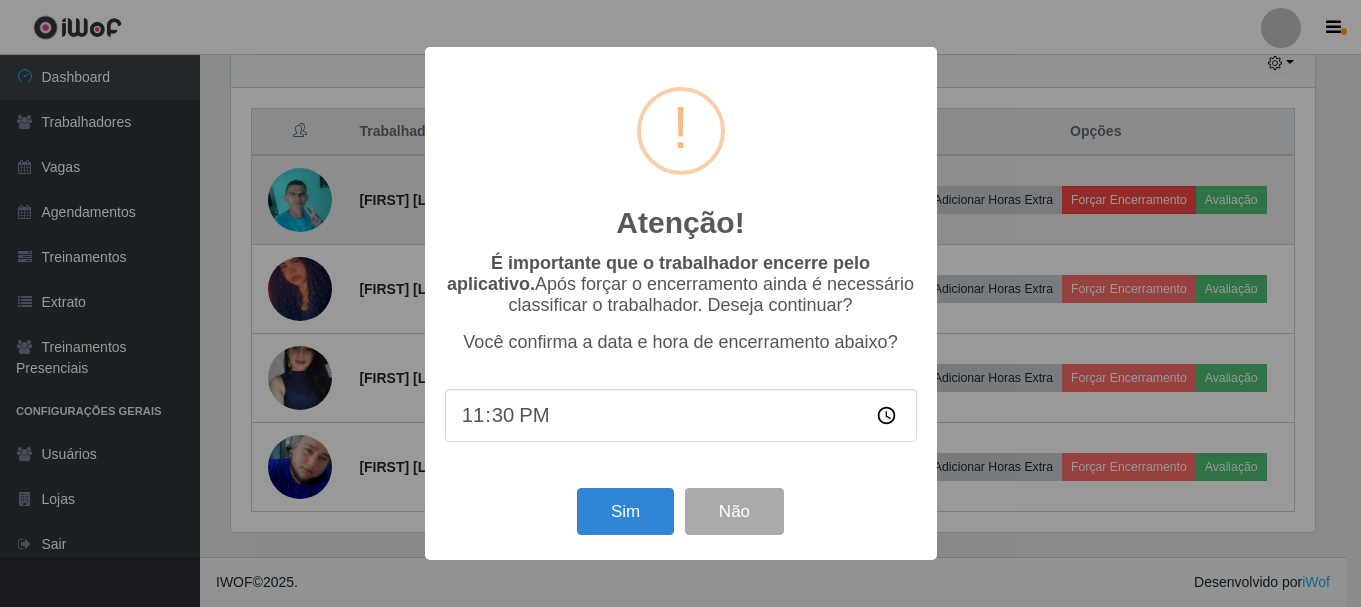 scroll, scrollTop: 999585, scrollLeft: 998911, axis: both 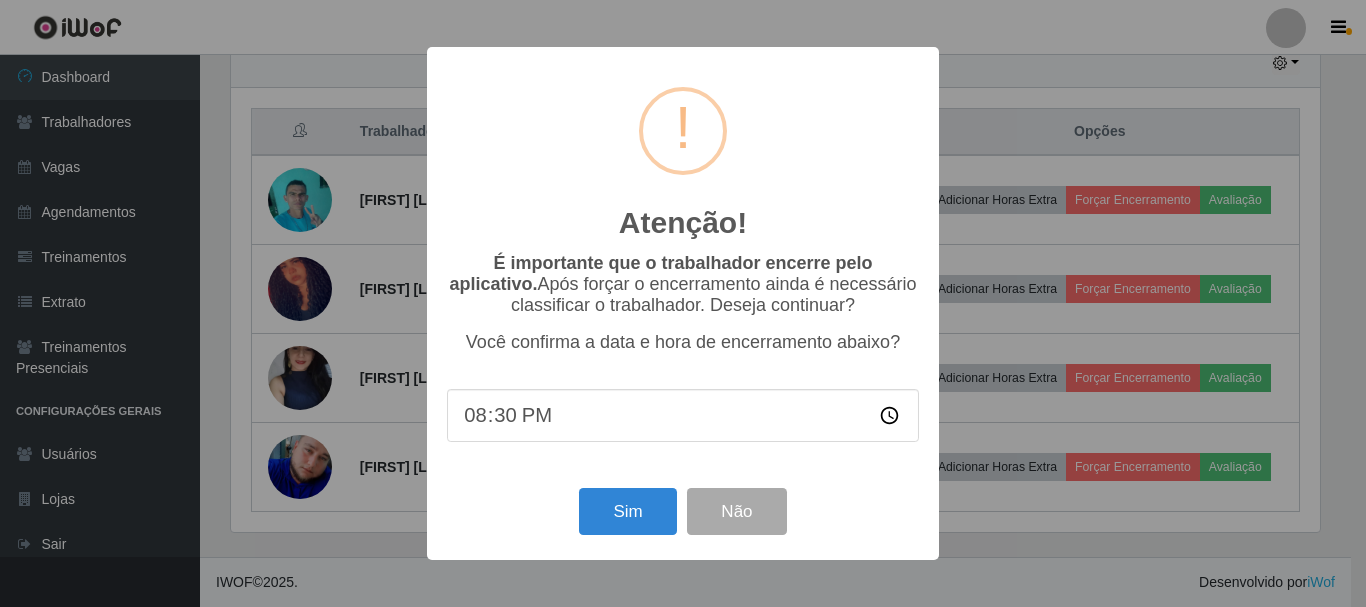 type on "20:00" 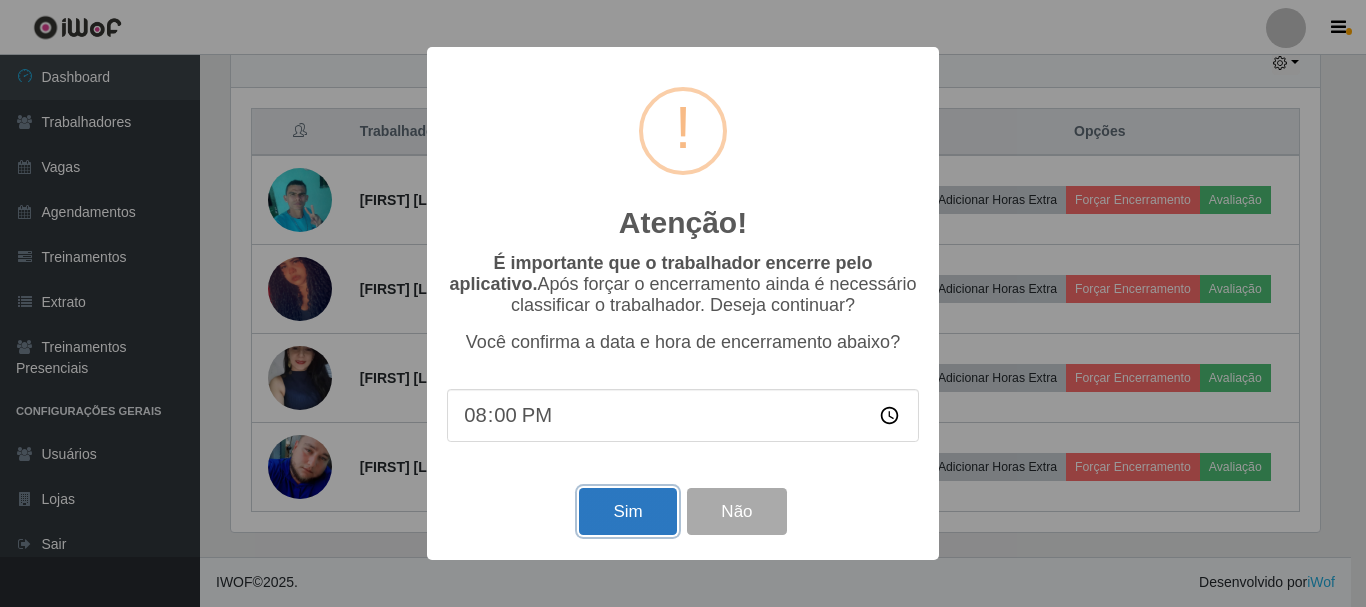 click on "Sim" at bounding box center [627, 511] 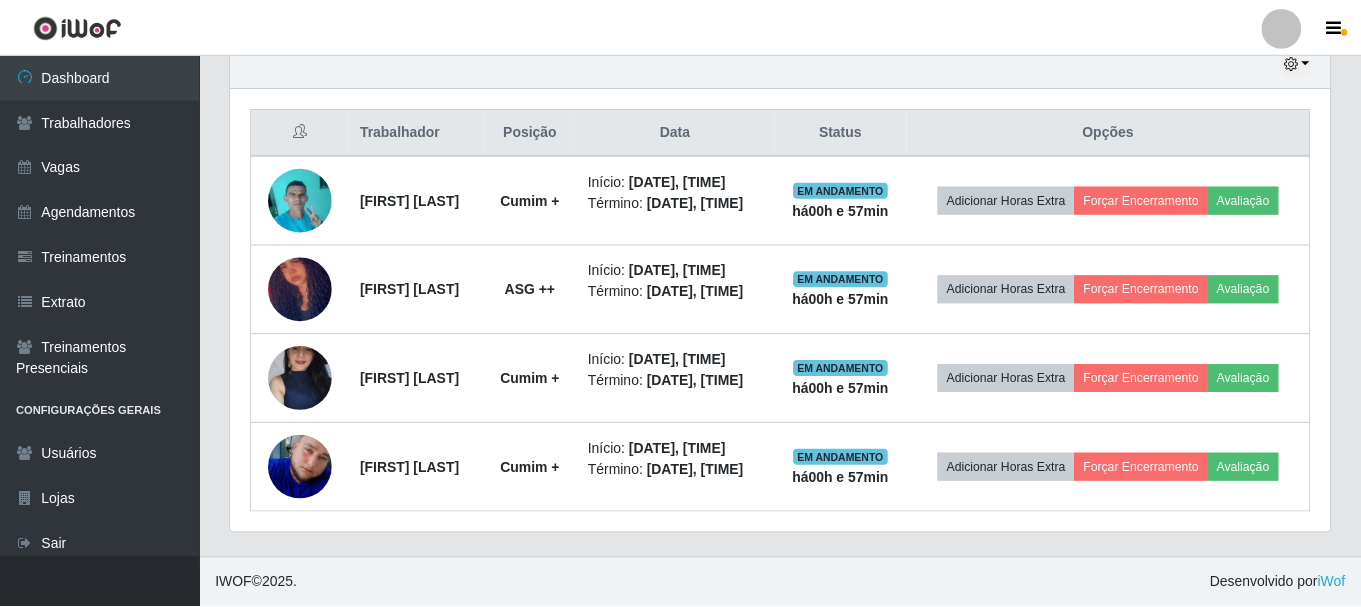 scroll, scrollTop: 999585, scrollLeft: 998901, axis: both 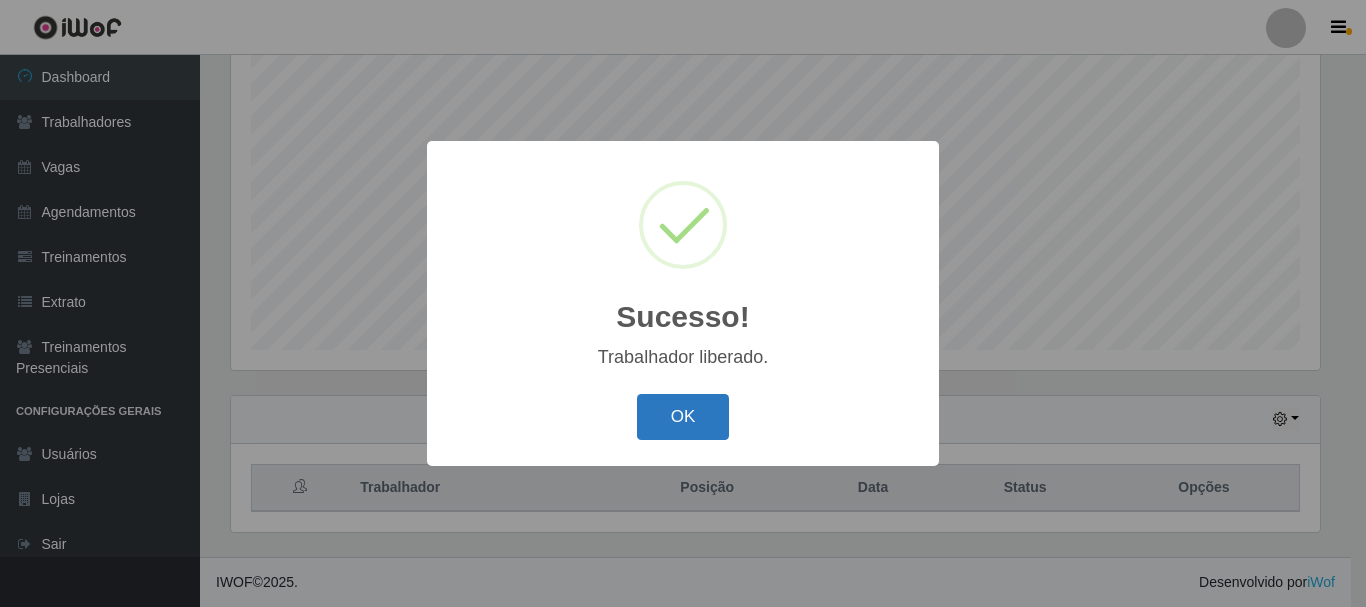 click on "OK" at bounding box center (683, 417) 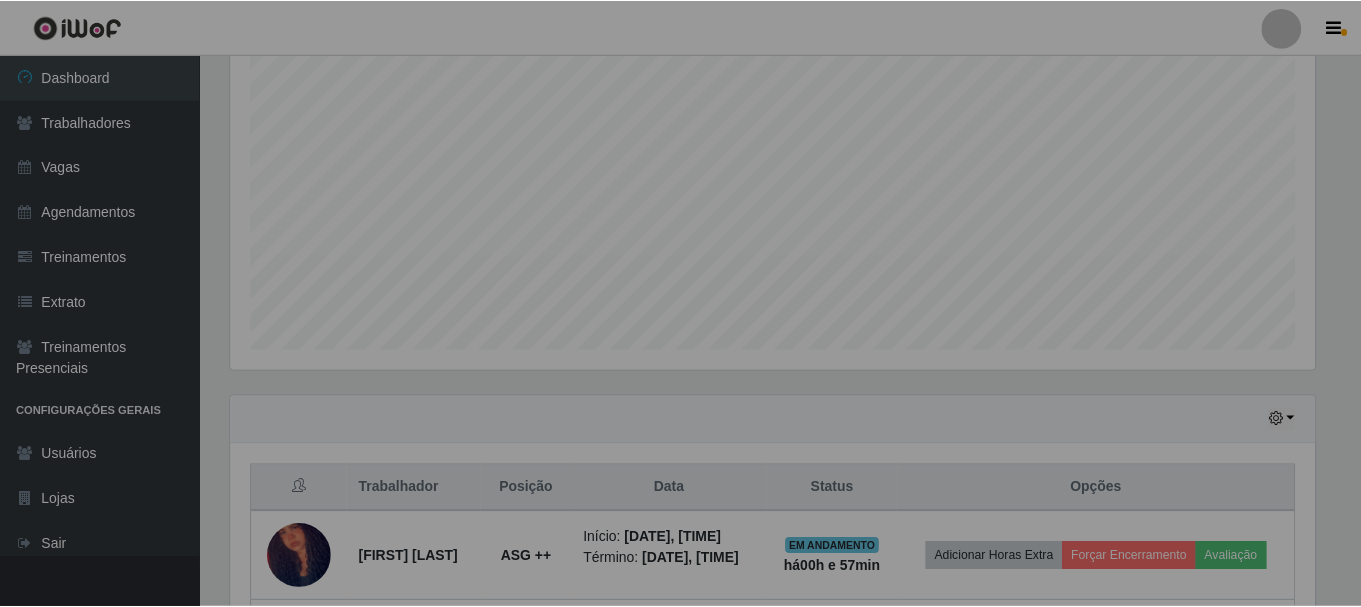 scroll, scrollTop: 367, scrollLeft: 0, axis: vertical 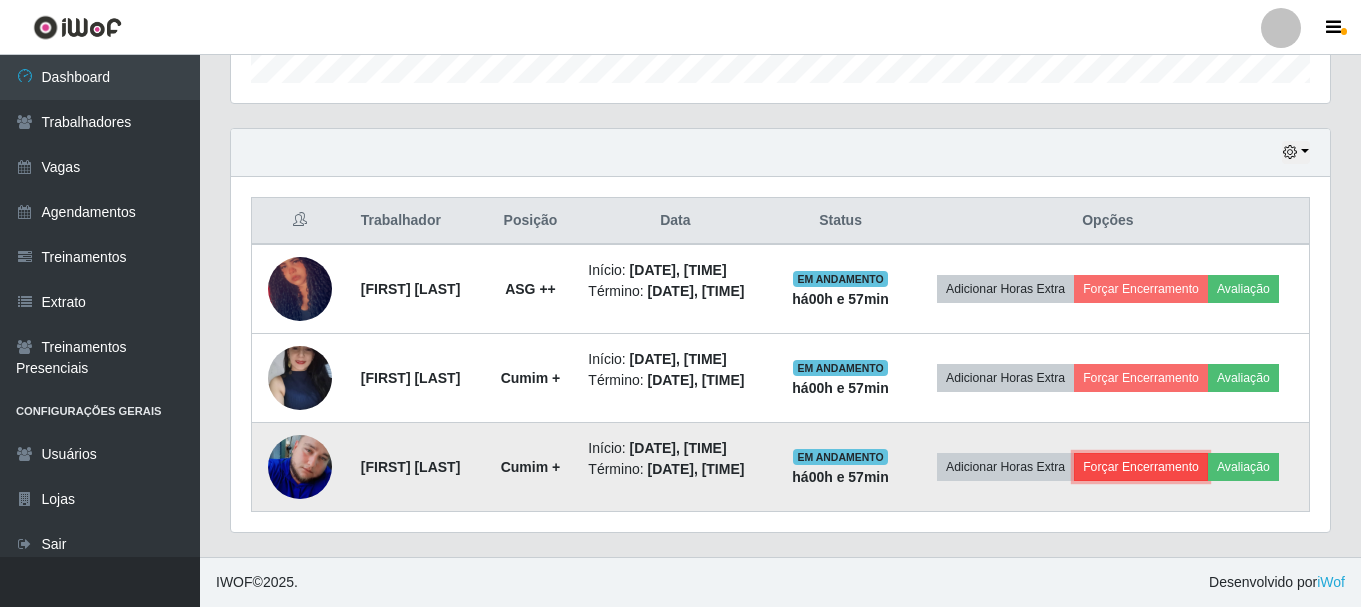 click on "Forçar Encerramento" at bounding box center [1141, 467] 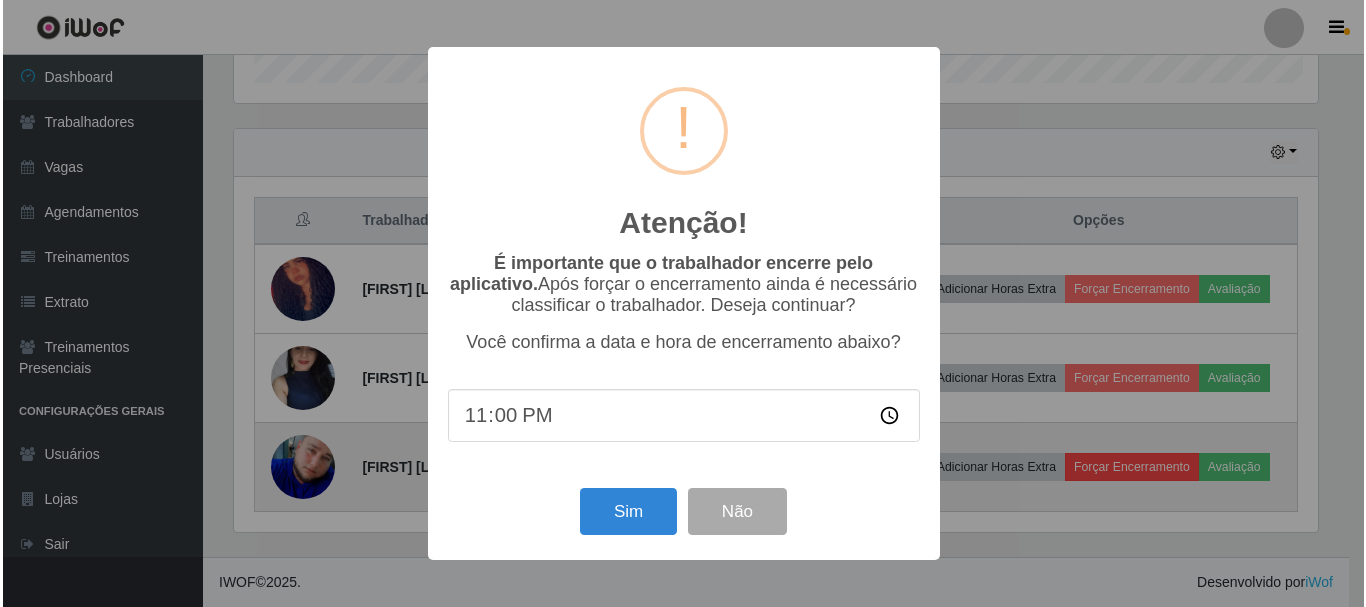 scroll, scrollTop: 999585, scrollLeft: 998911, axis: both 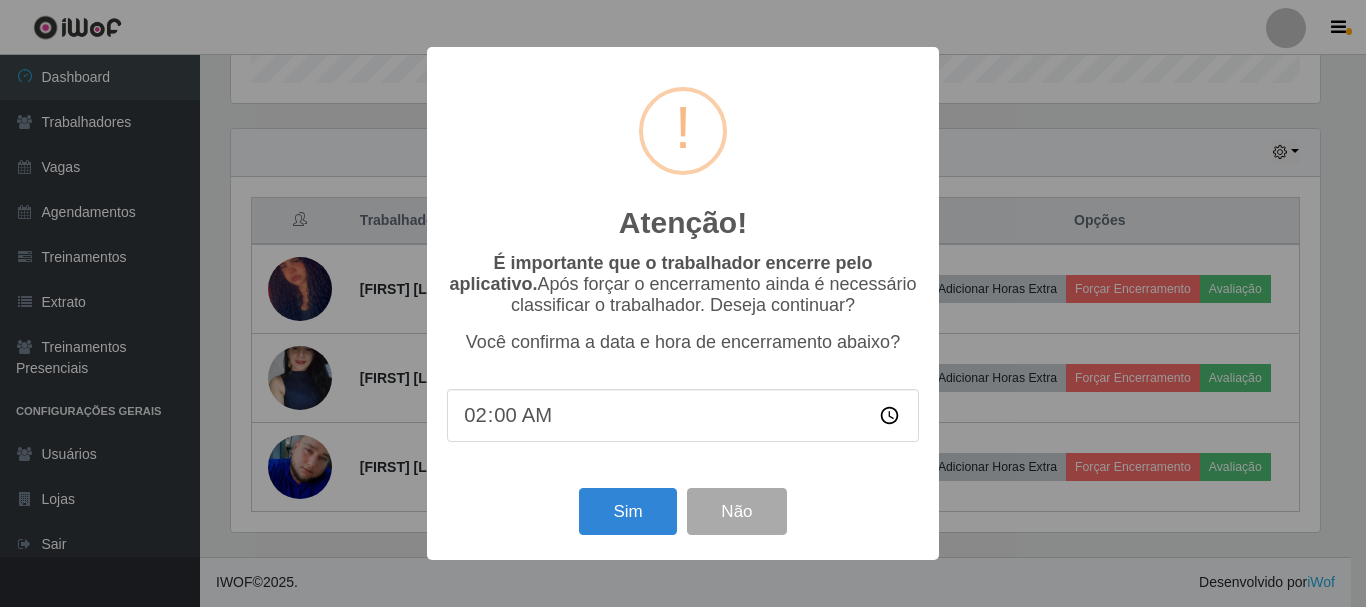 type on "20:00" 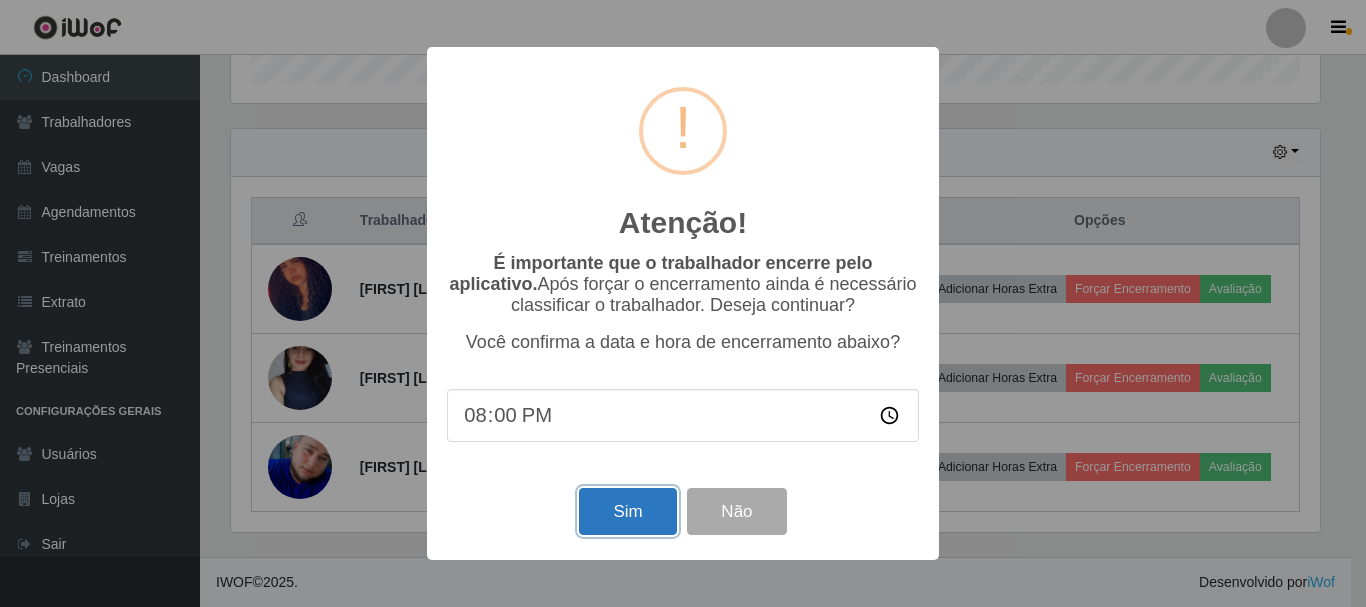 click on "Sim" at bounding box center [627, 511] 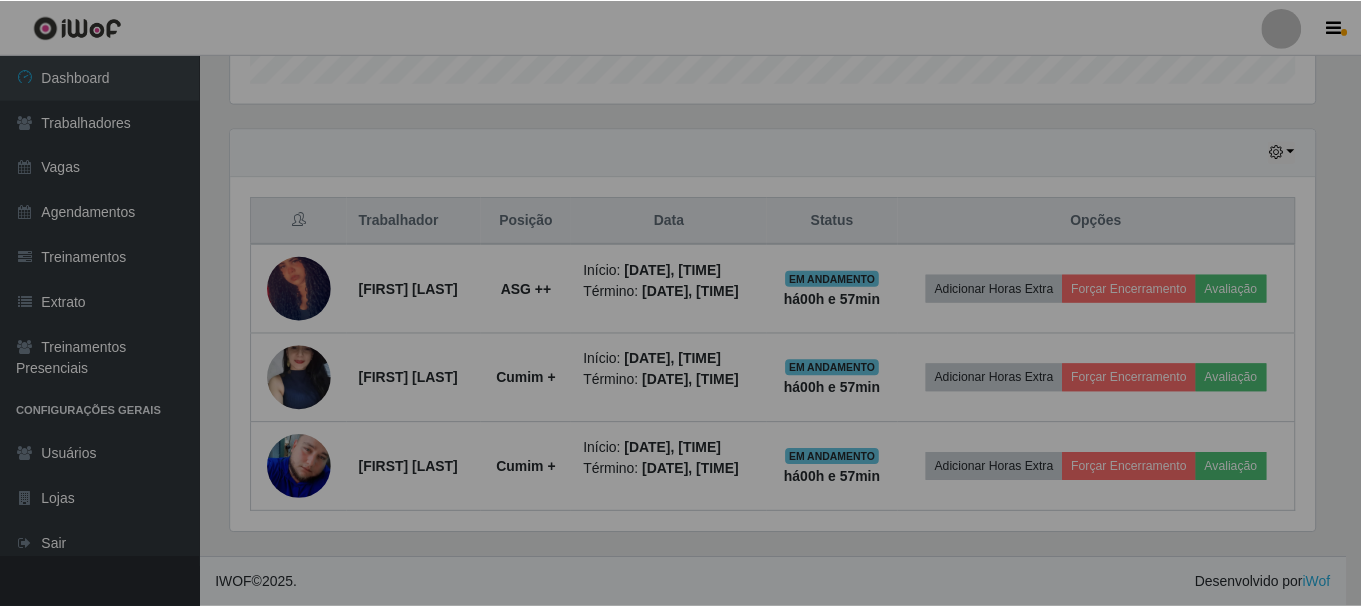scroll, scrollTop: 999585, scrollLeft: 998901, axis: both 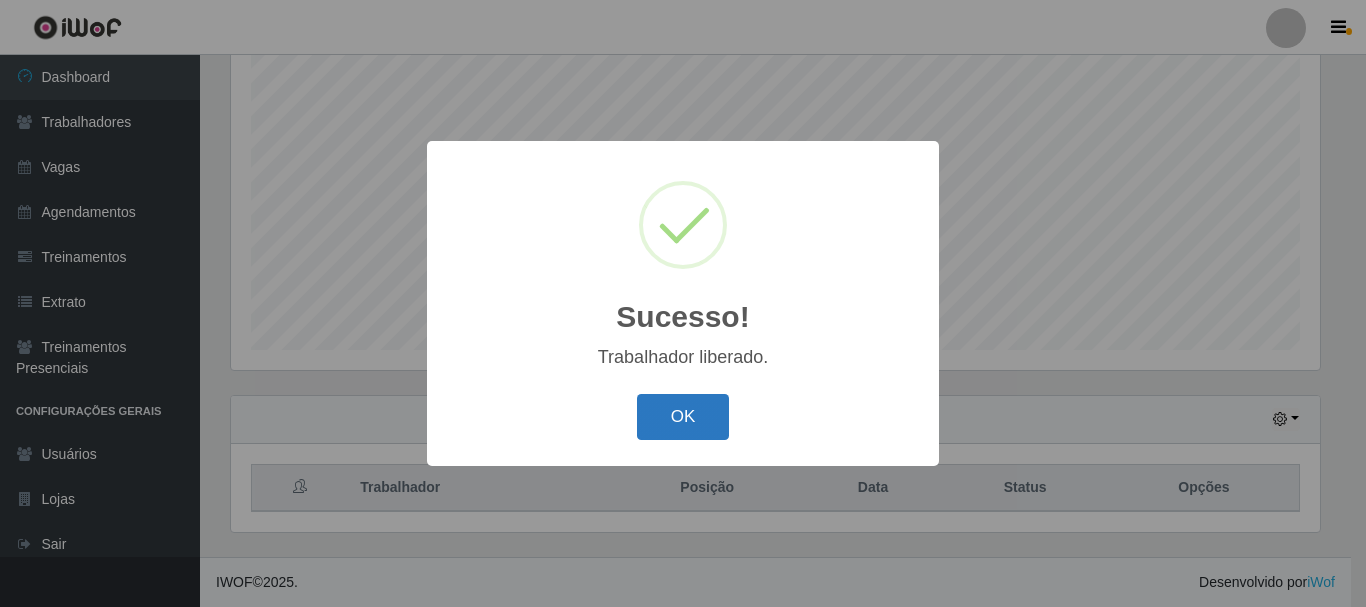click on "OK" at bounding box center (683, 417) 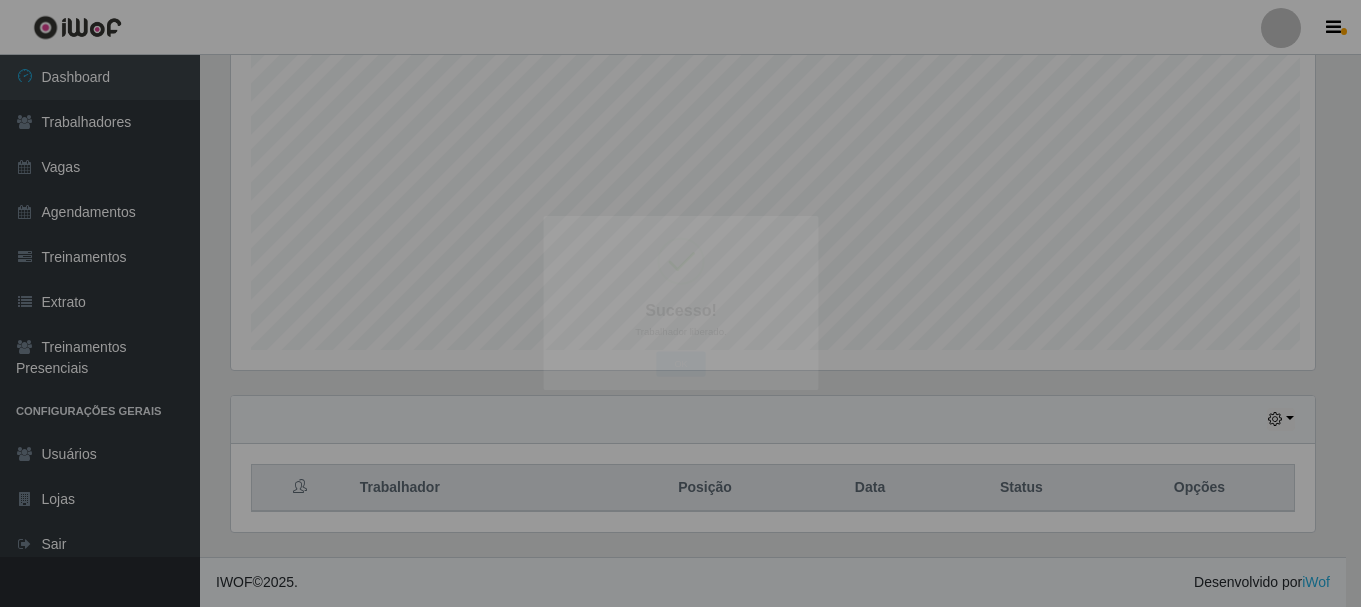 scroll, scrollTop: 999585, scrollLeft: 998901, axis: both 